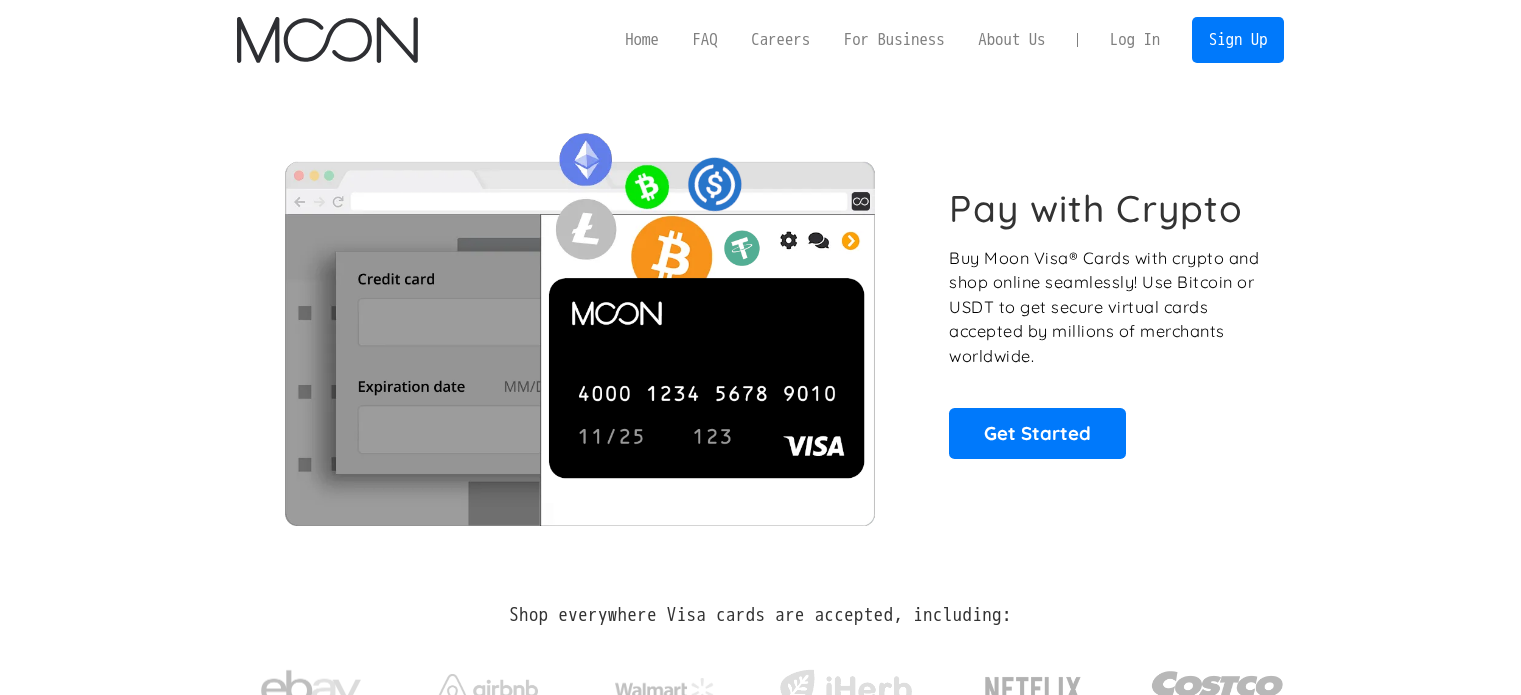 scroll, scrollTop: 0, scrollLeft: 0, axis: both 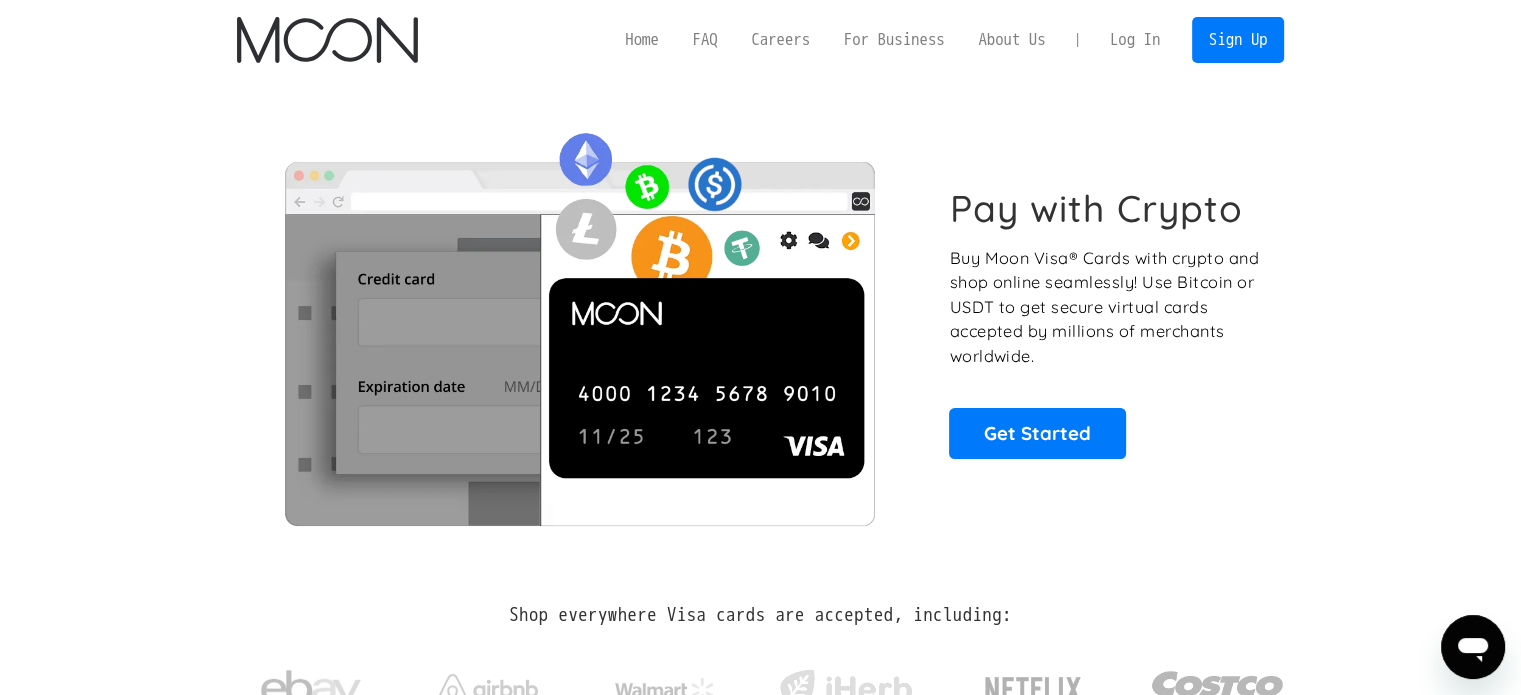 click on "Log In" at bounding box center (1135, 40) 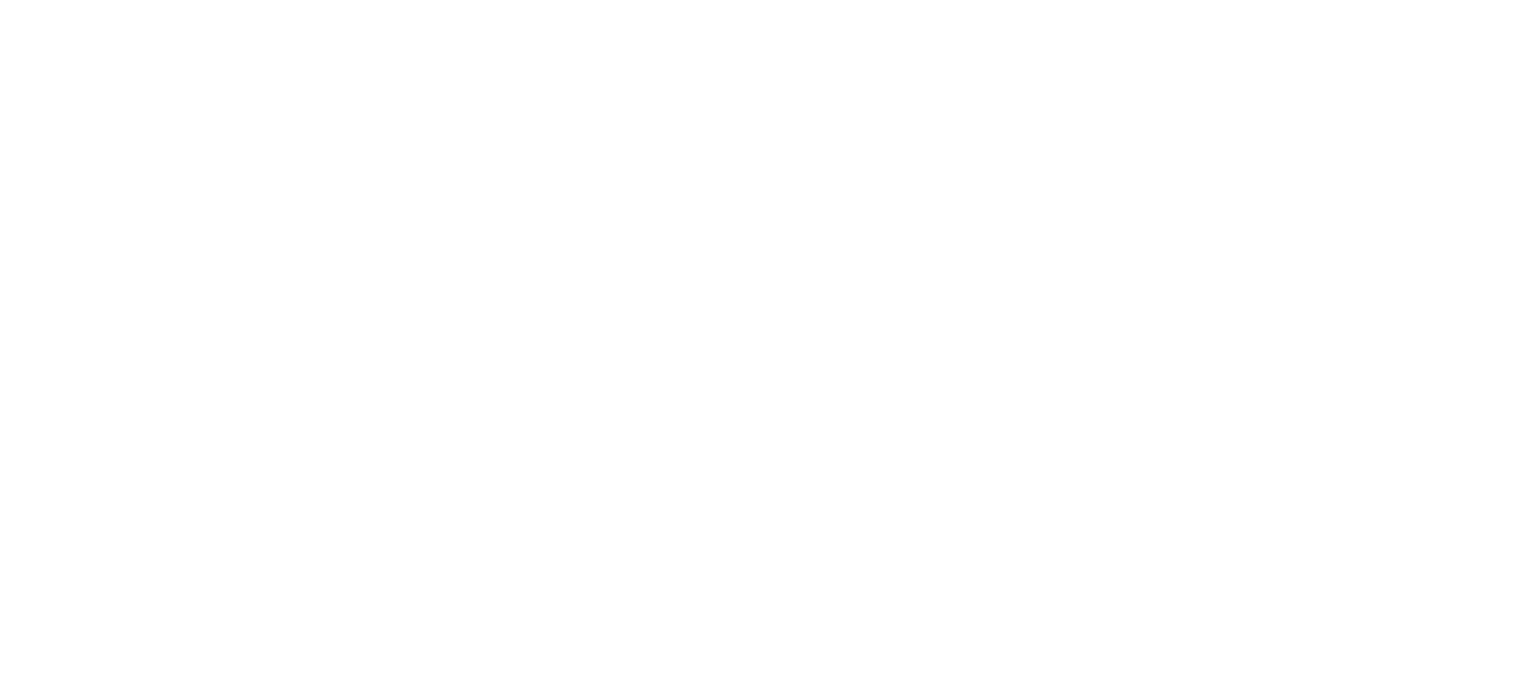 scroll, scrollTop: 0, scrollLeft: 0, axis: both 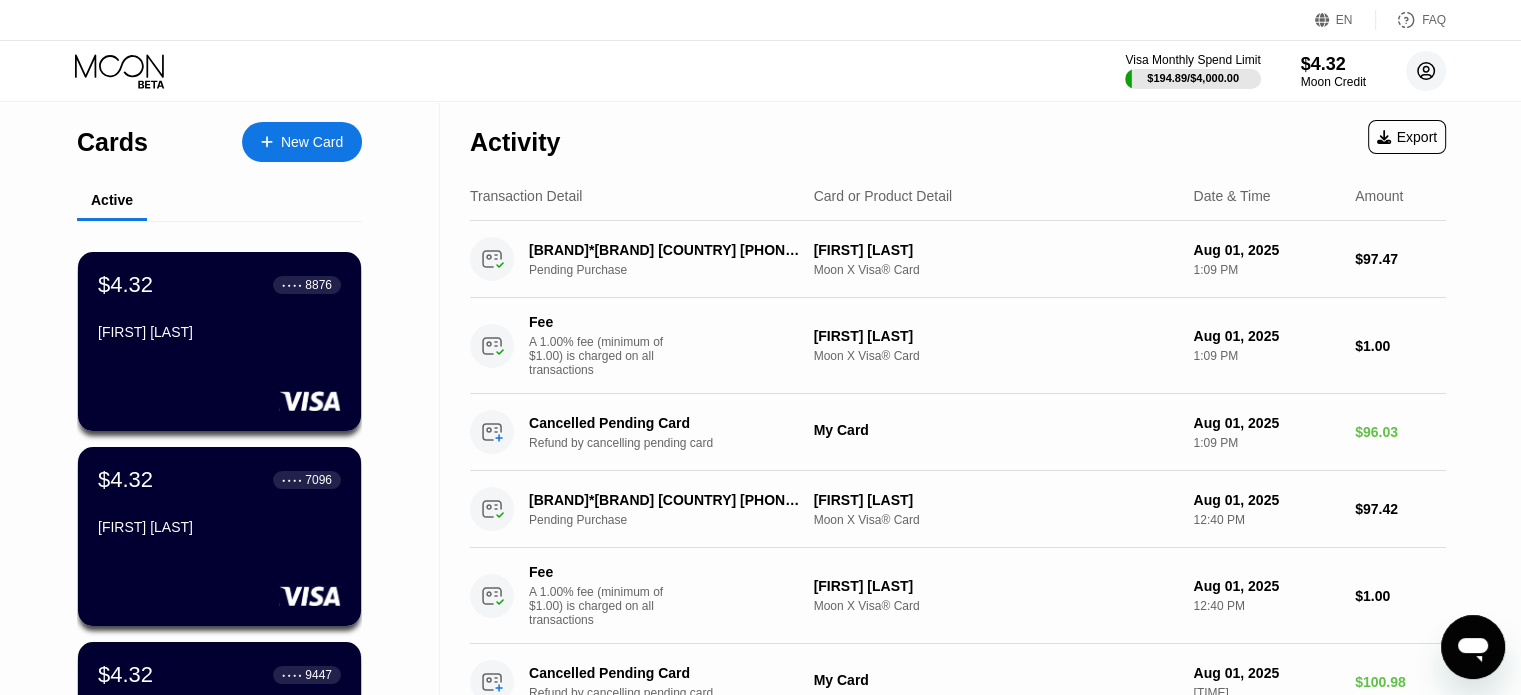 click 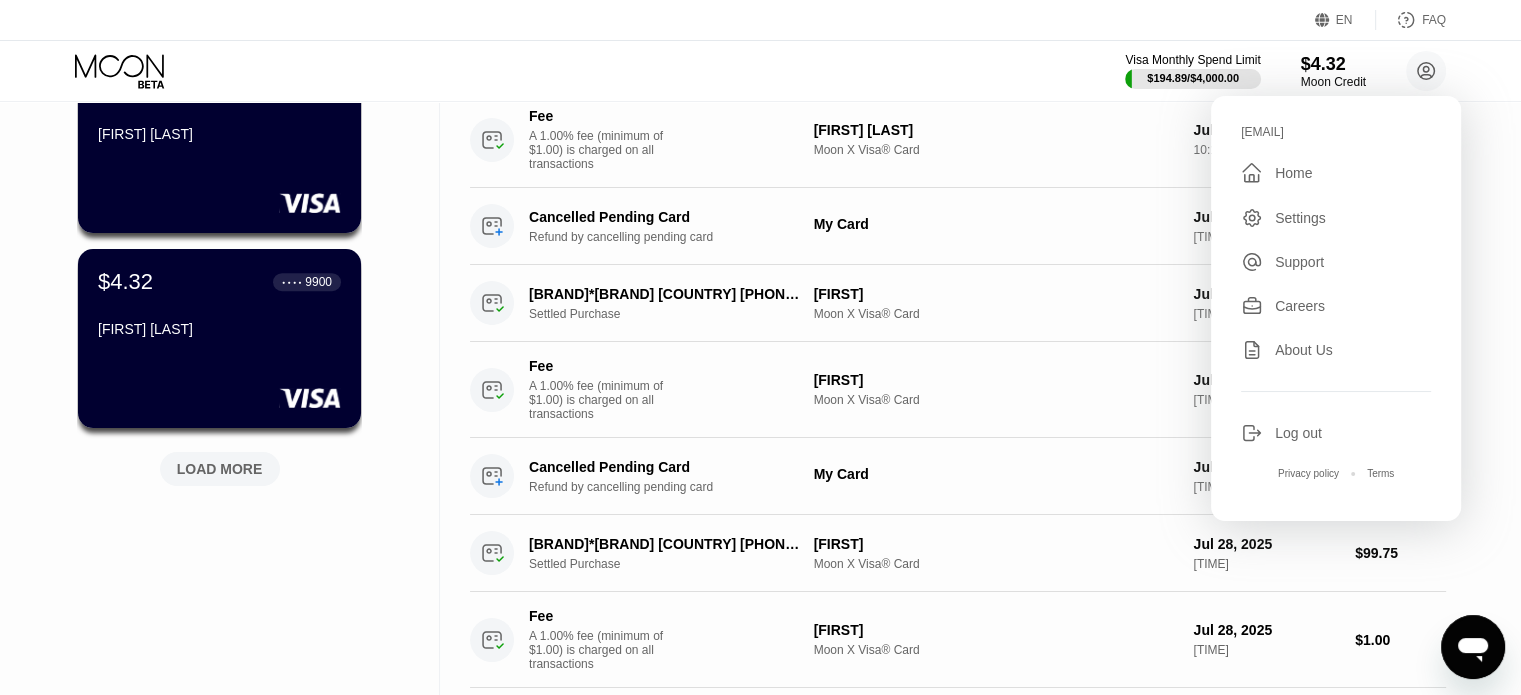 scroll, scrollTop: 800, scrollLeft: 0, axis: vertical 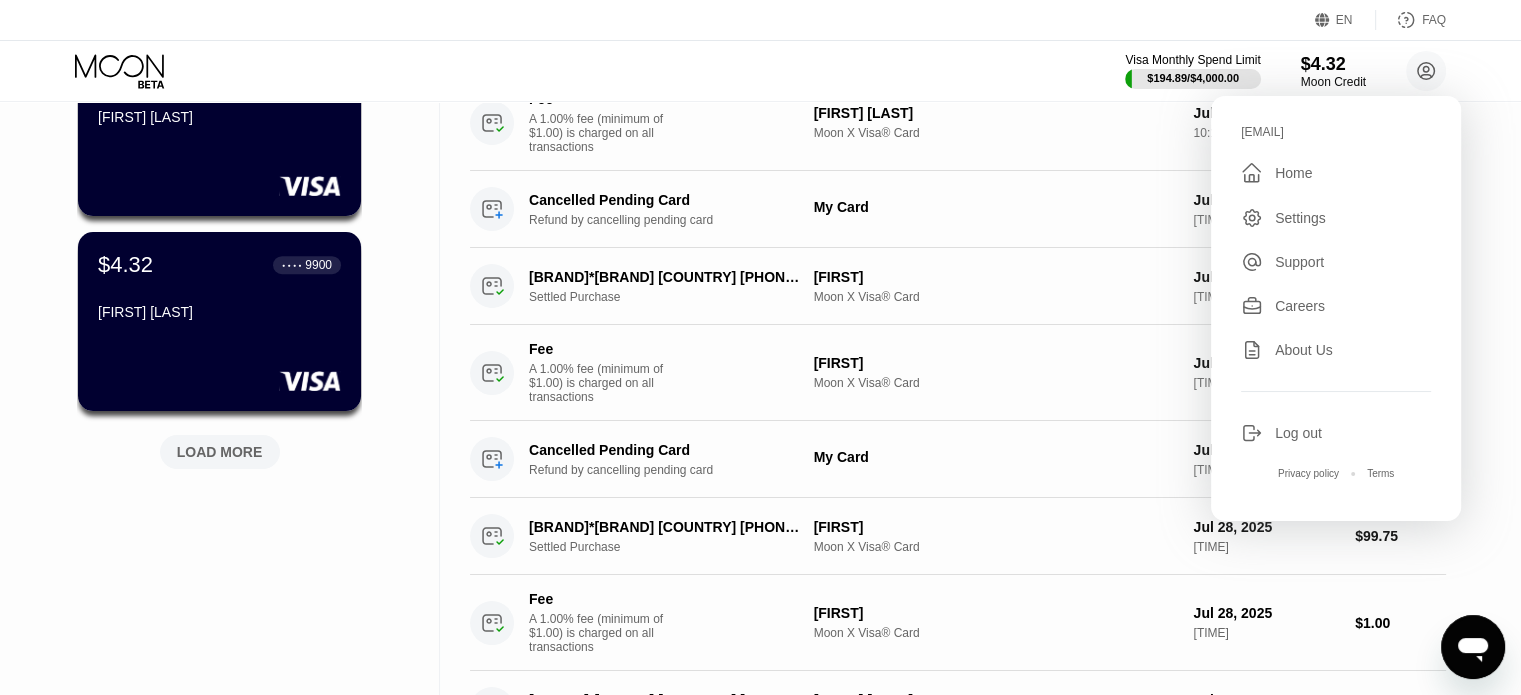click on "LOAD MORE" at bounding box center (220, 452) 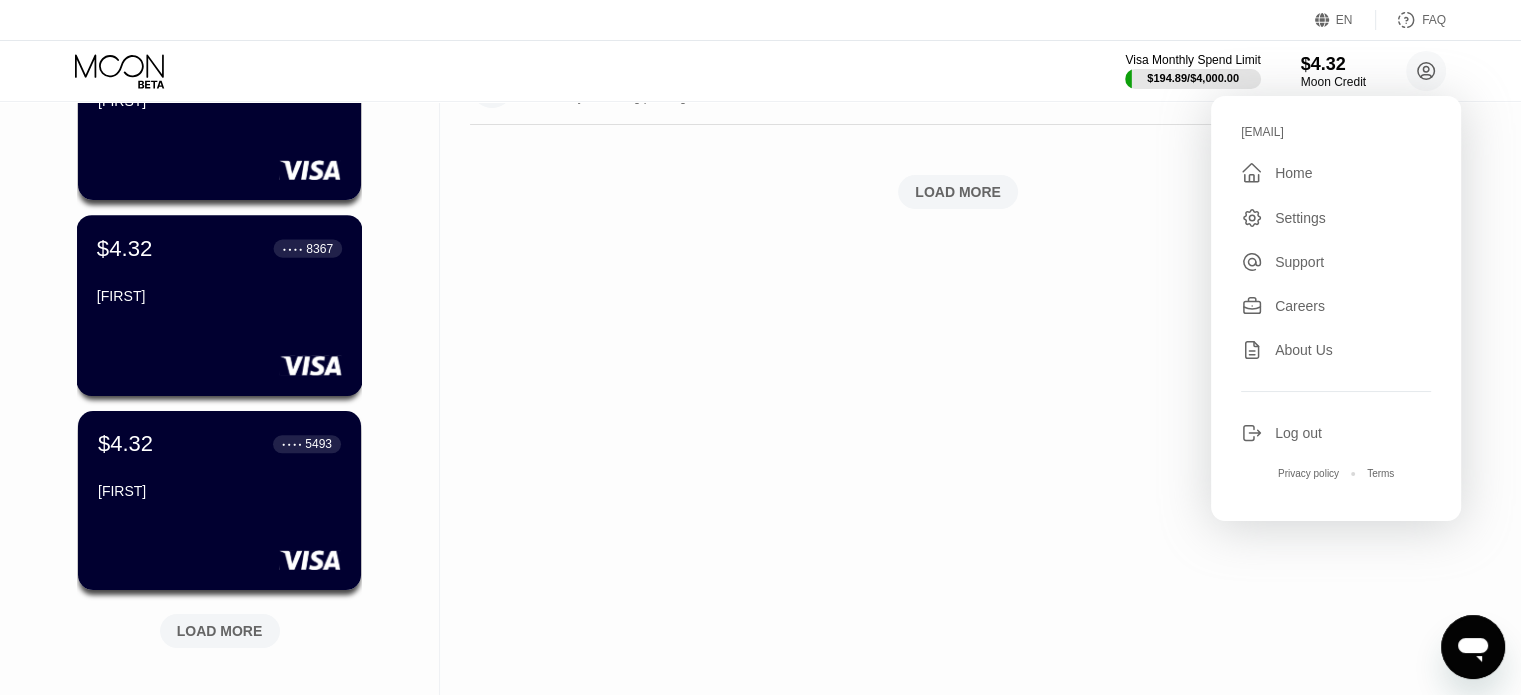 scroll, scrollTop: 1600, scrollLeft: 0, axis: vertical 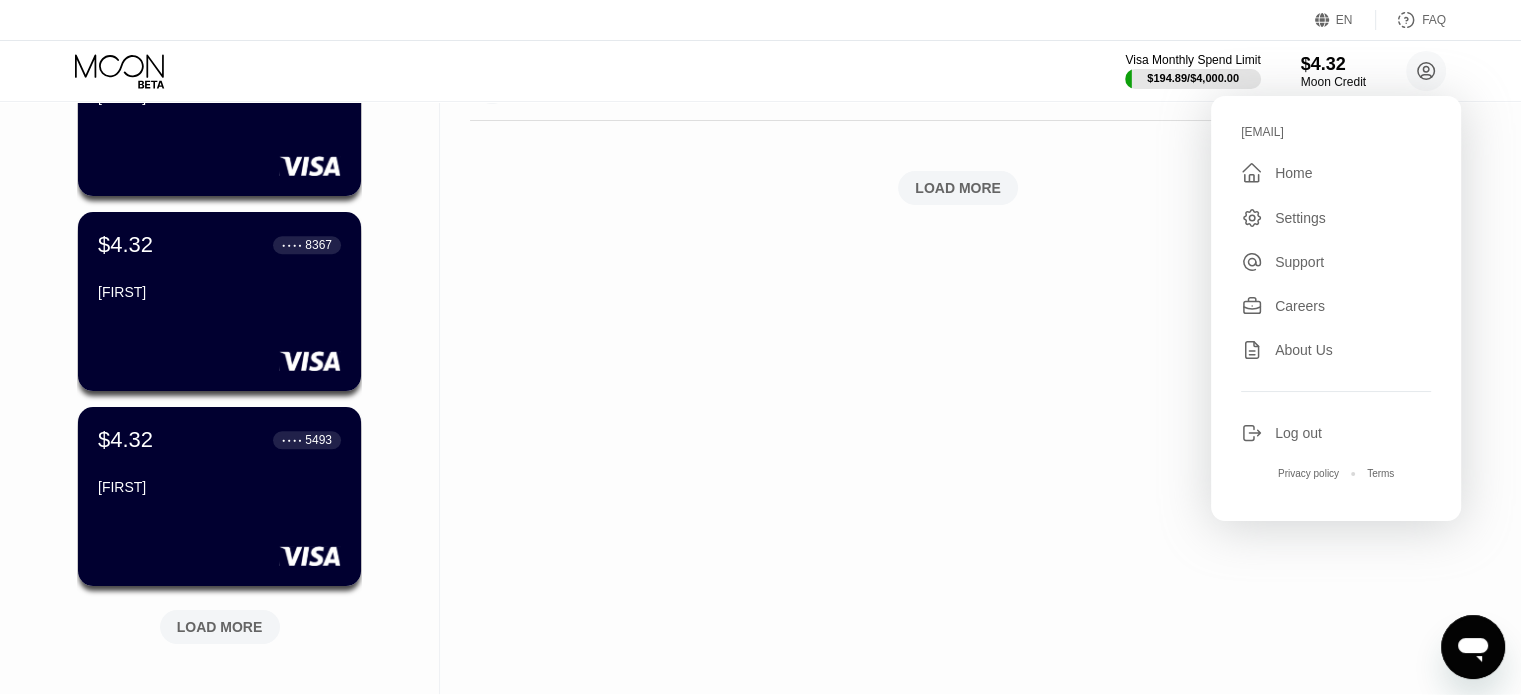 click on "LOAD MORE" at bounding box center [220, 627] 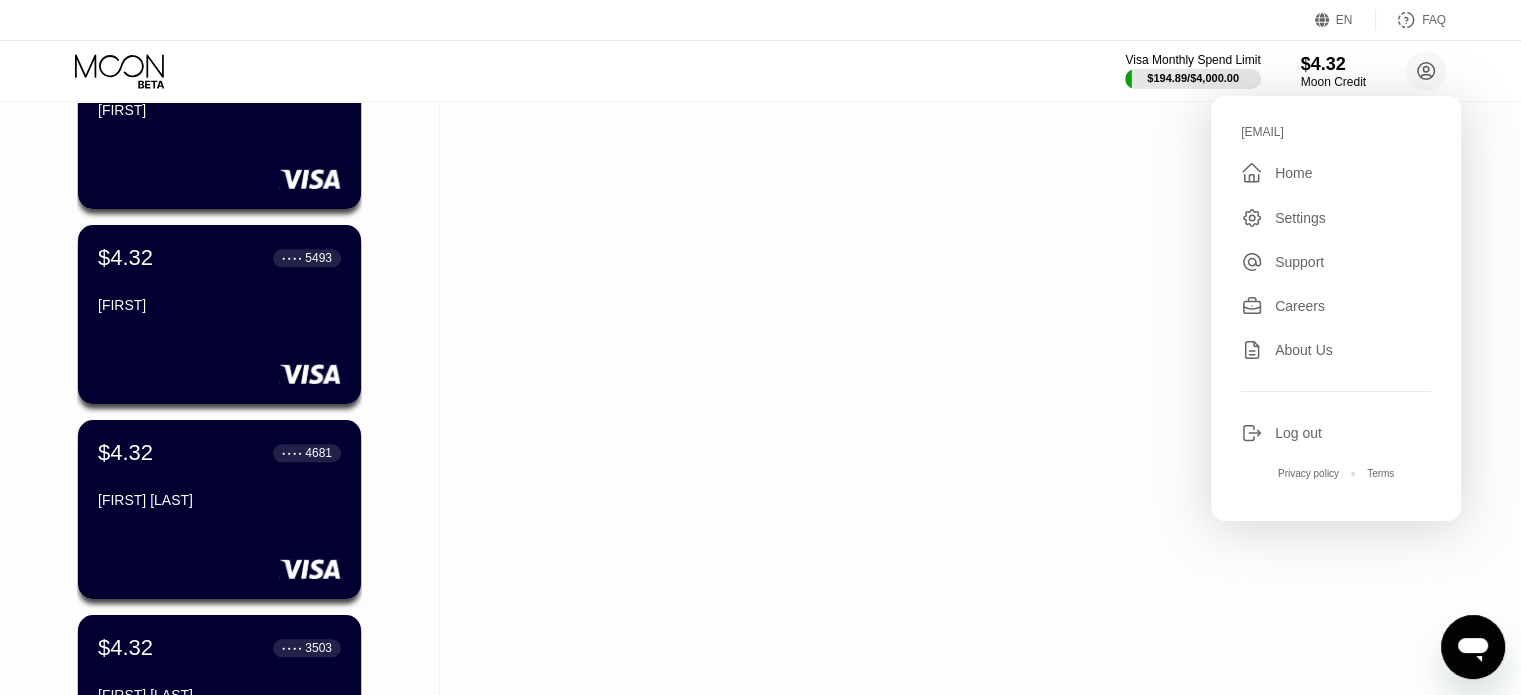 scroll, scrollTop: 1704, scrollLeft: 0, axis: vertical 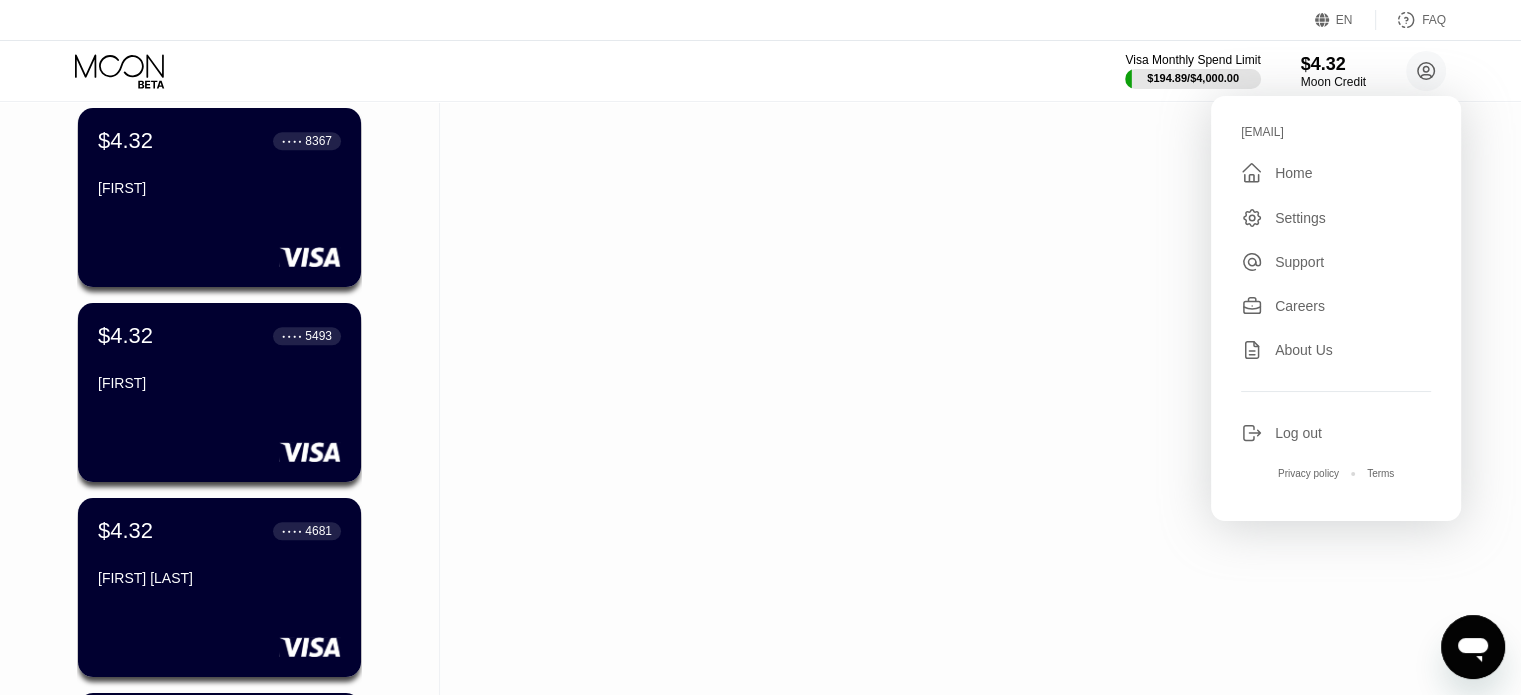 click on "Log out" at bounding box center [1298, 433] 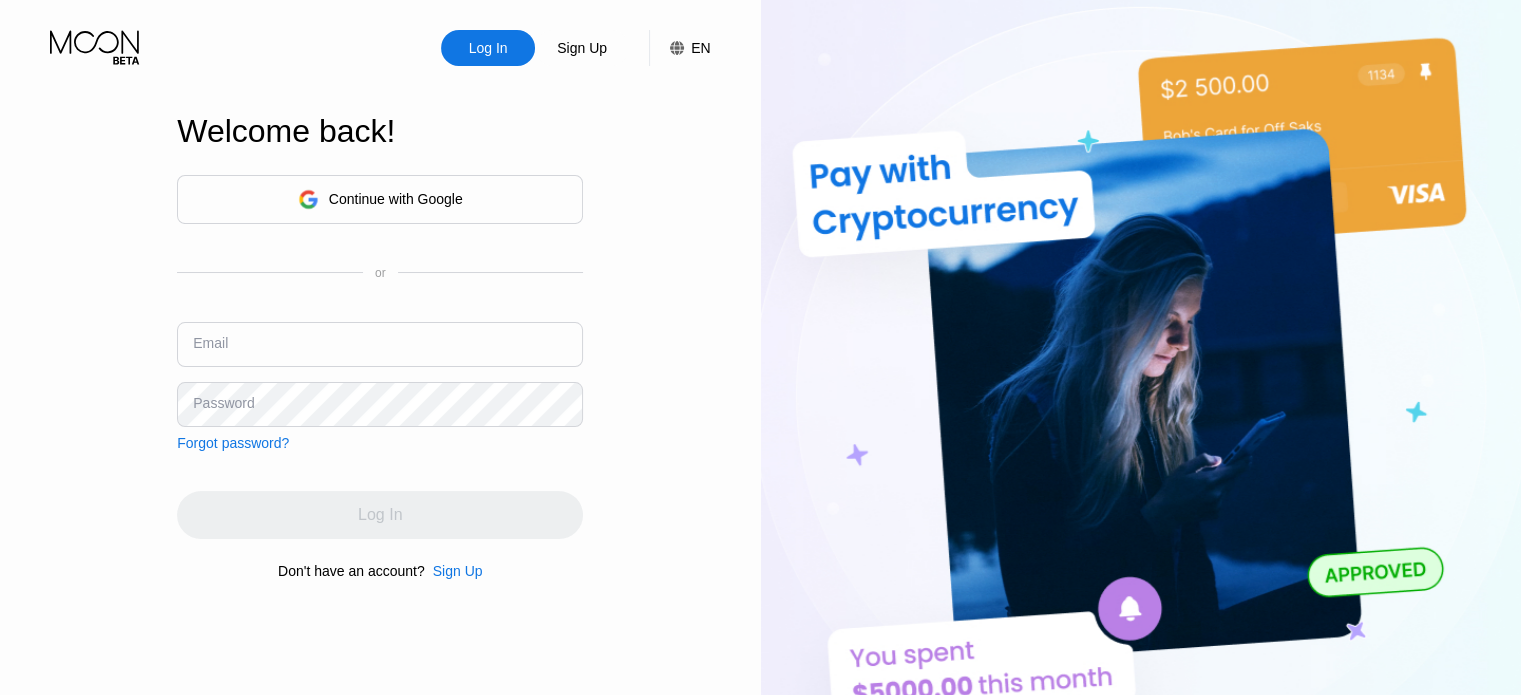 scroll, scrollTop: 250, scrollLeft: 0, axis: vertical 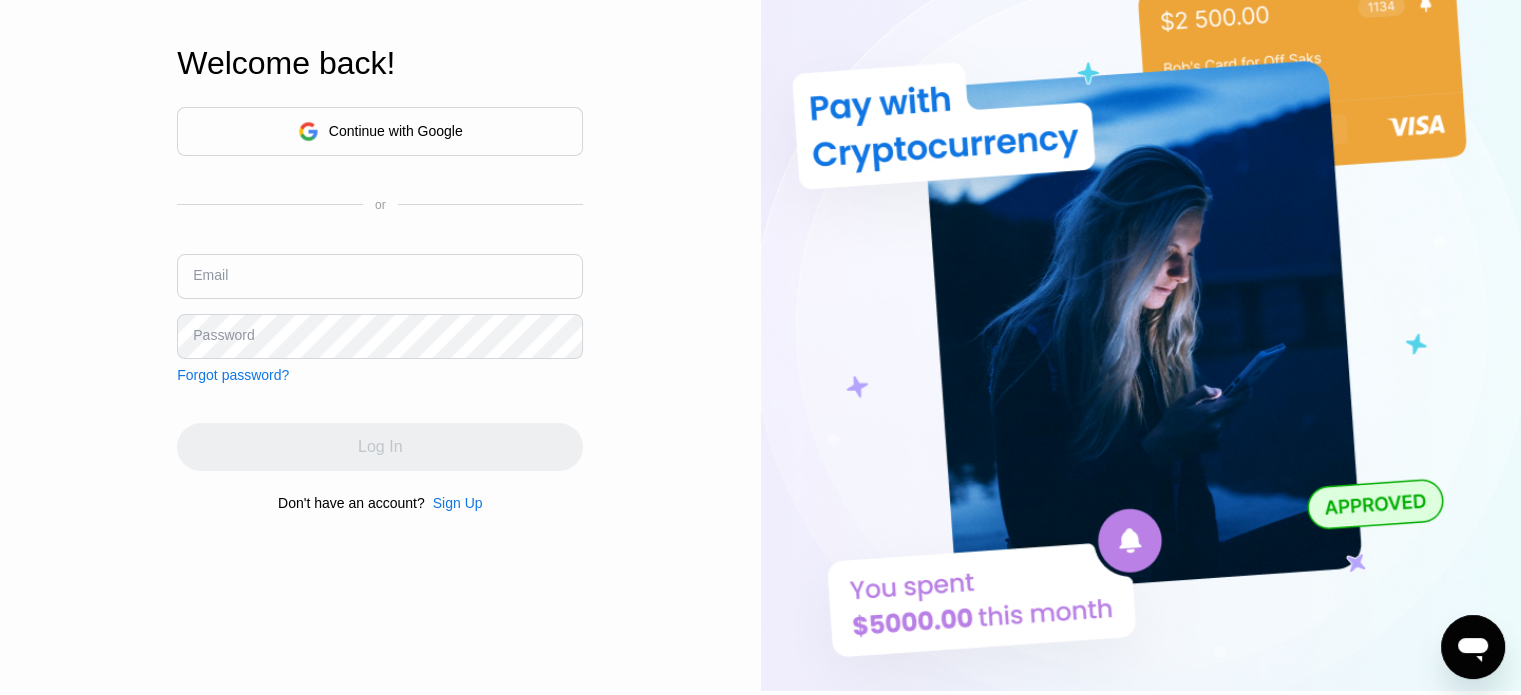 click at bounding box center (380, 276) 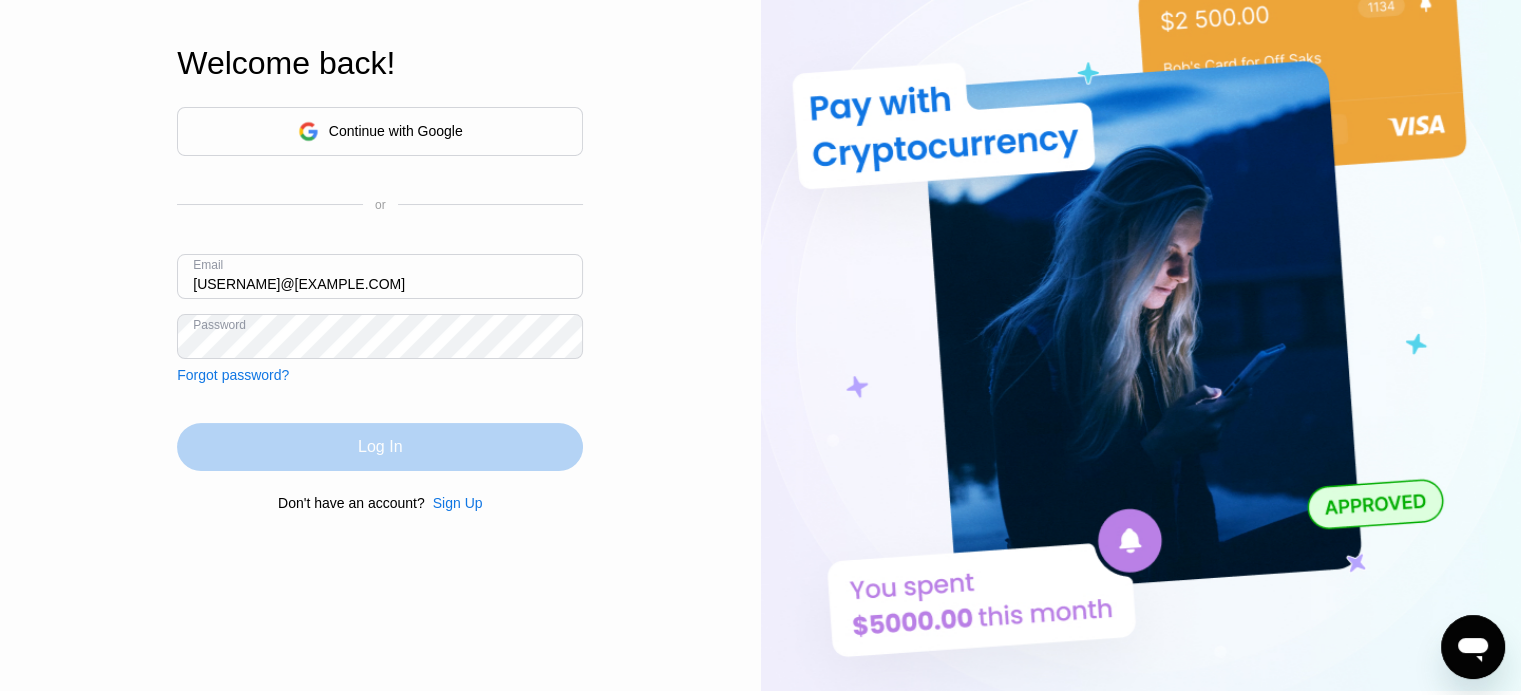 click on "Log In" at bounding box center [380, 447] 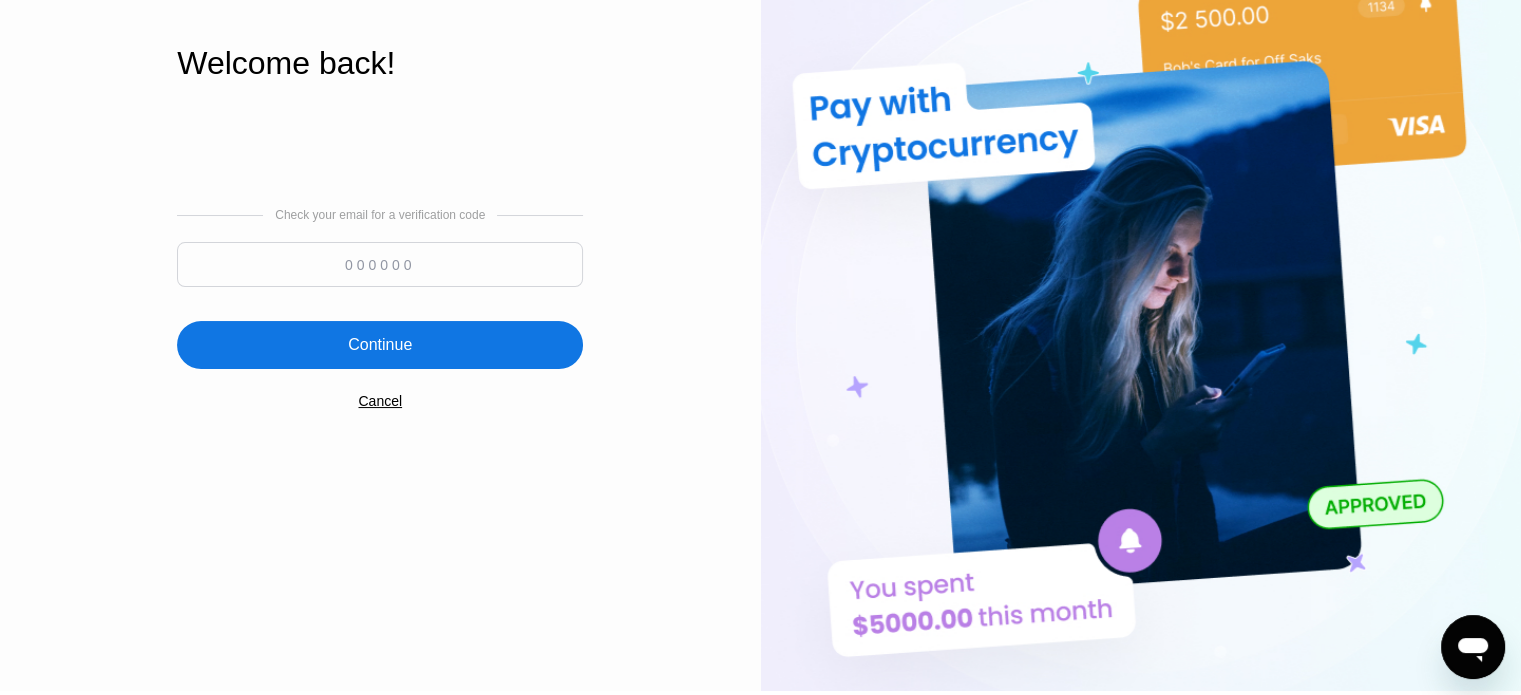 click at bounding box center (380, 264) 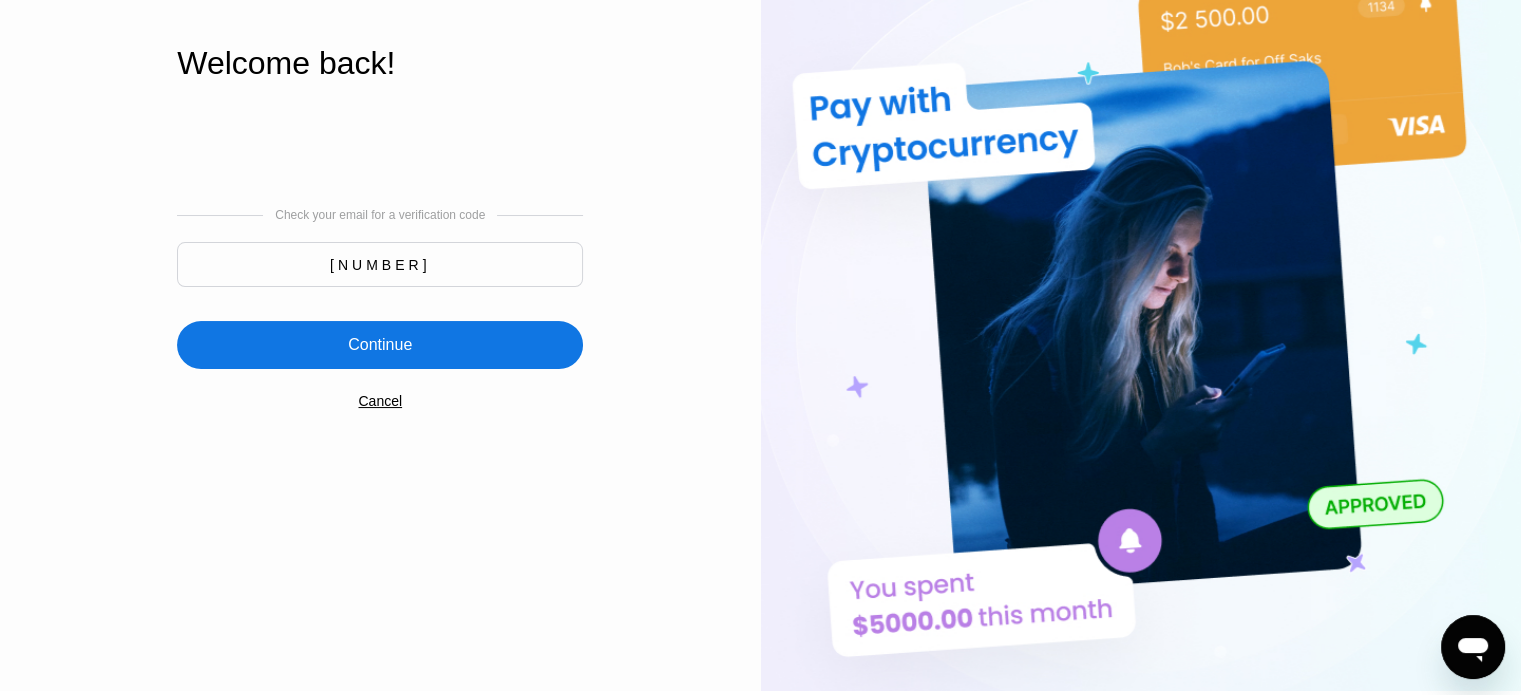 type on "328853" 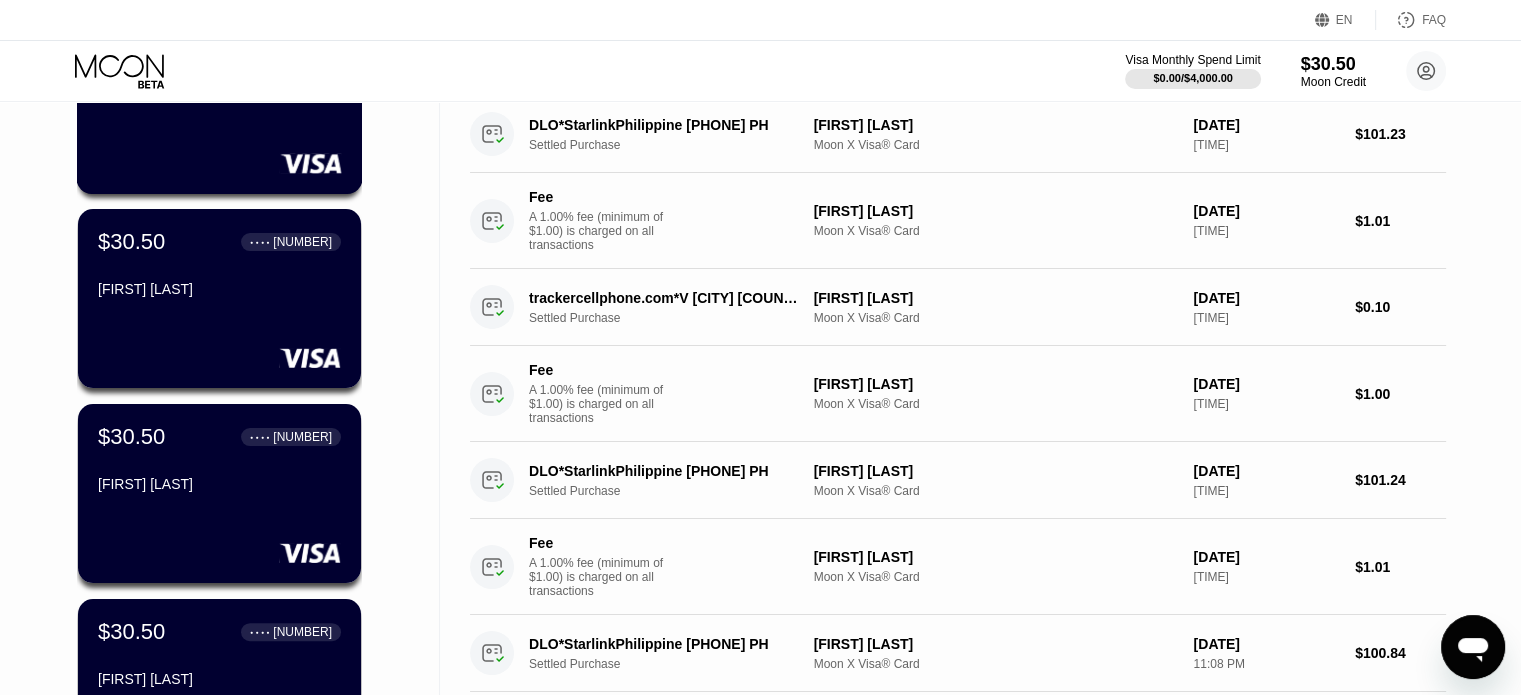 scroll, scrollTop: 700, scrollLeft: 0, axis: vertical 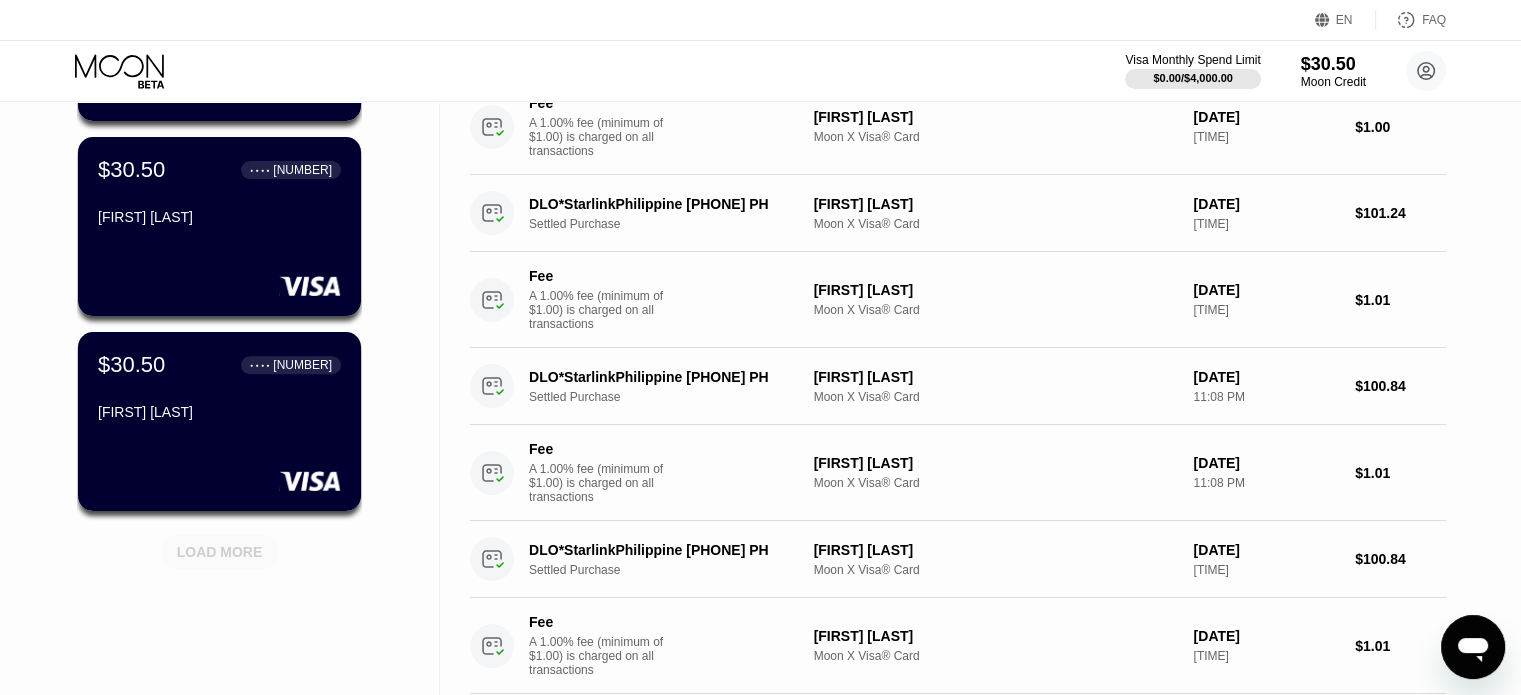 click on "LOAD MORE" at bounding box center (220, 552) 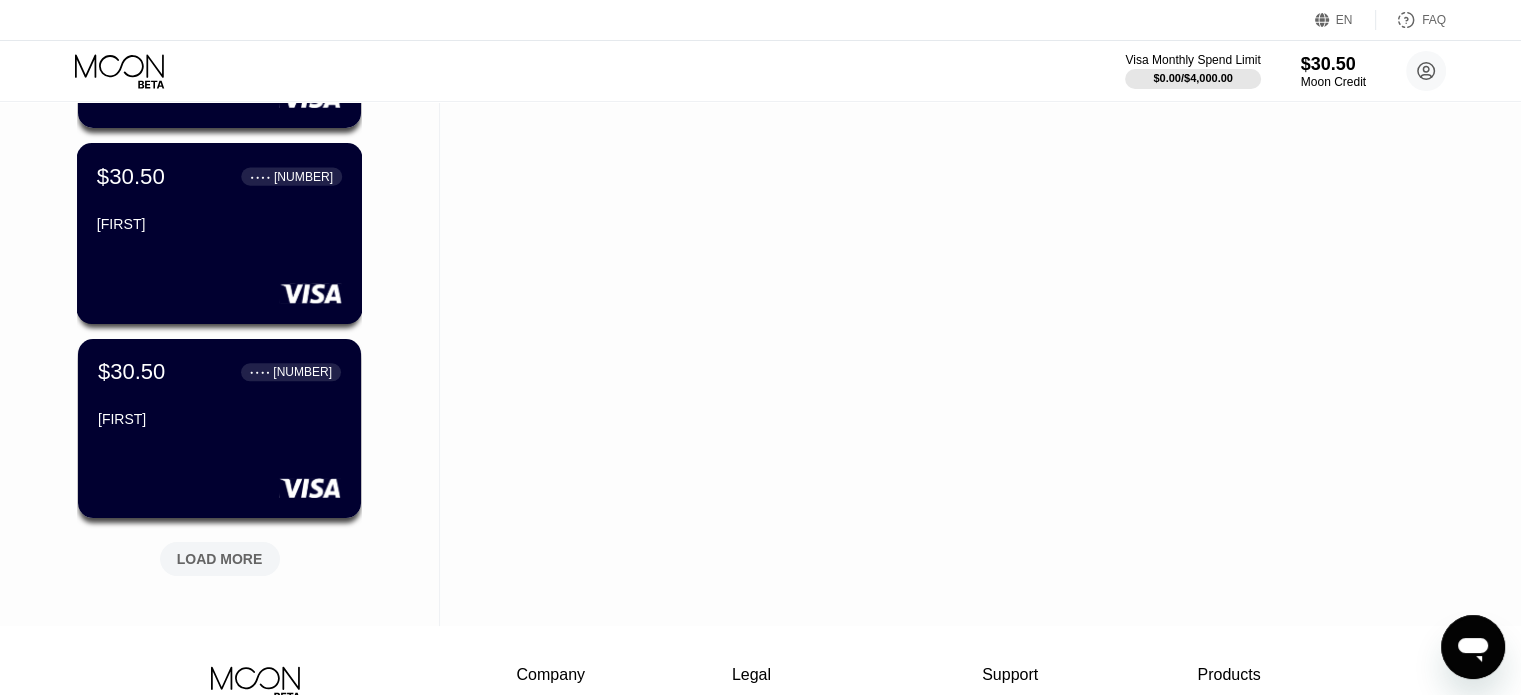 scroll, scrollTop: 1700, scrollLeft: 0, axis: vertical 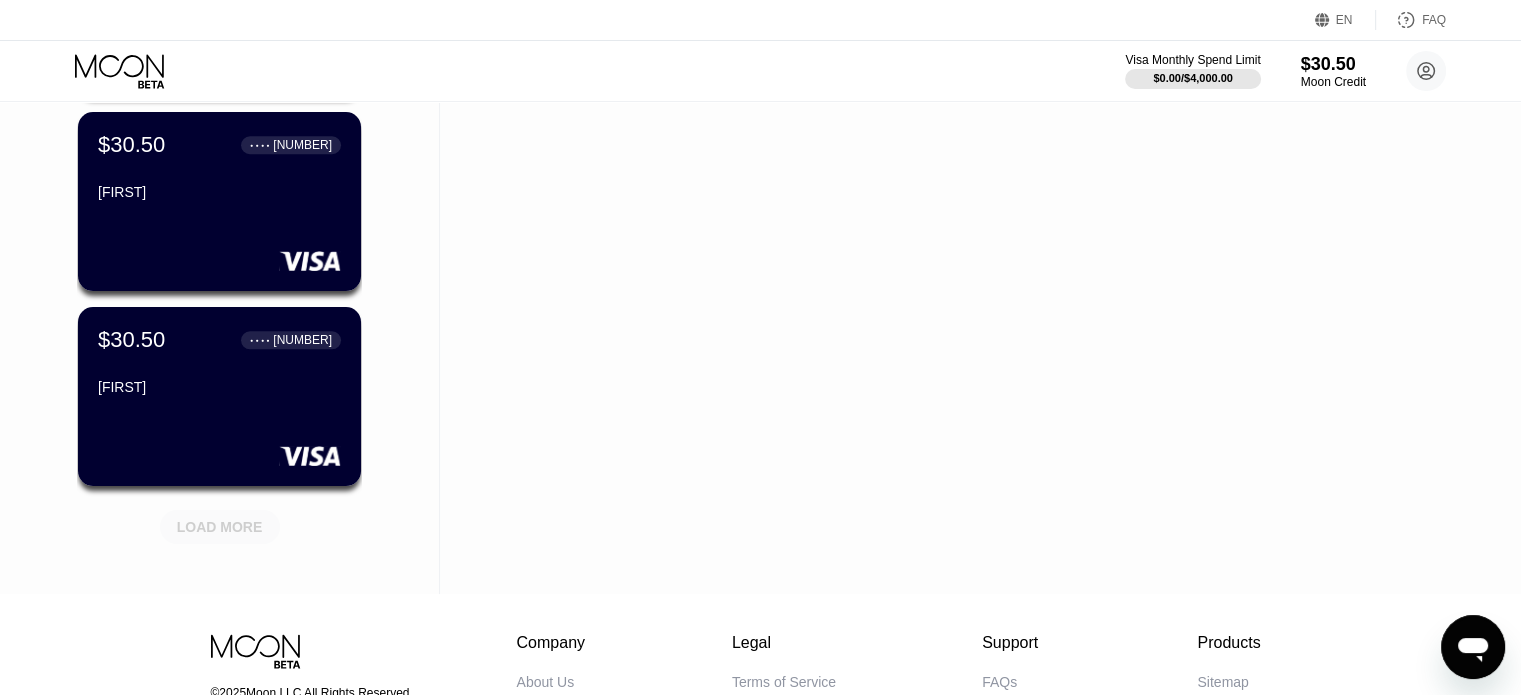 click on "LOAD MORE" at bounding box center [220, 527] 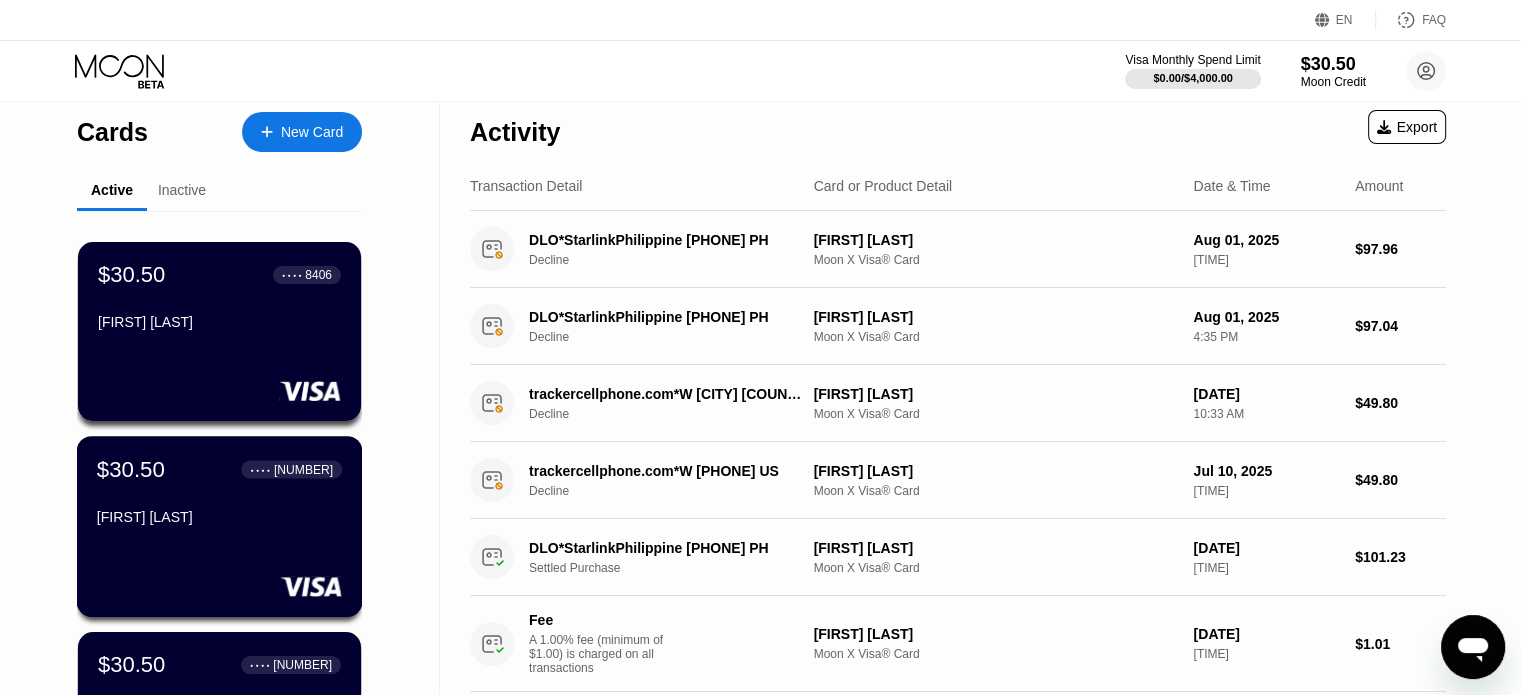 scroll, scrollTop: 0, scrollLeft: 0, axis: both 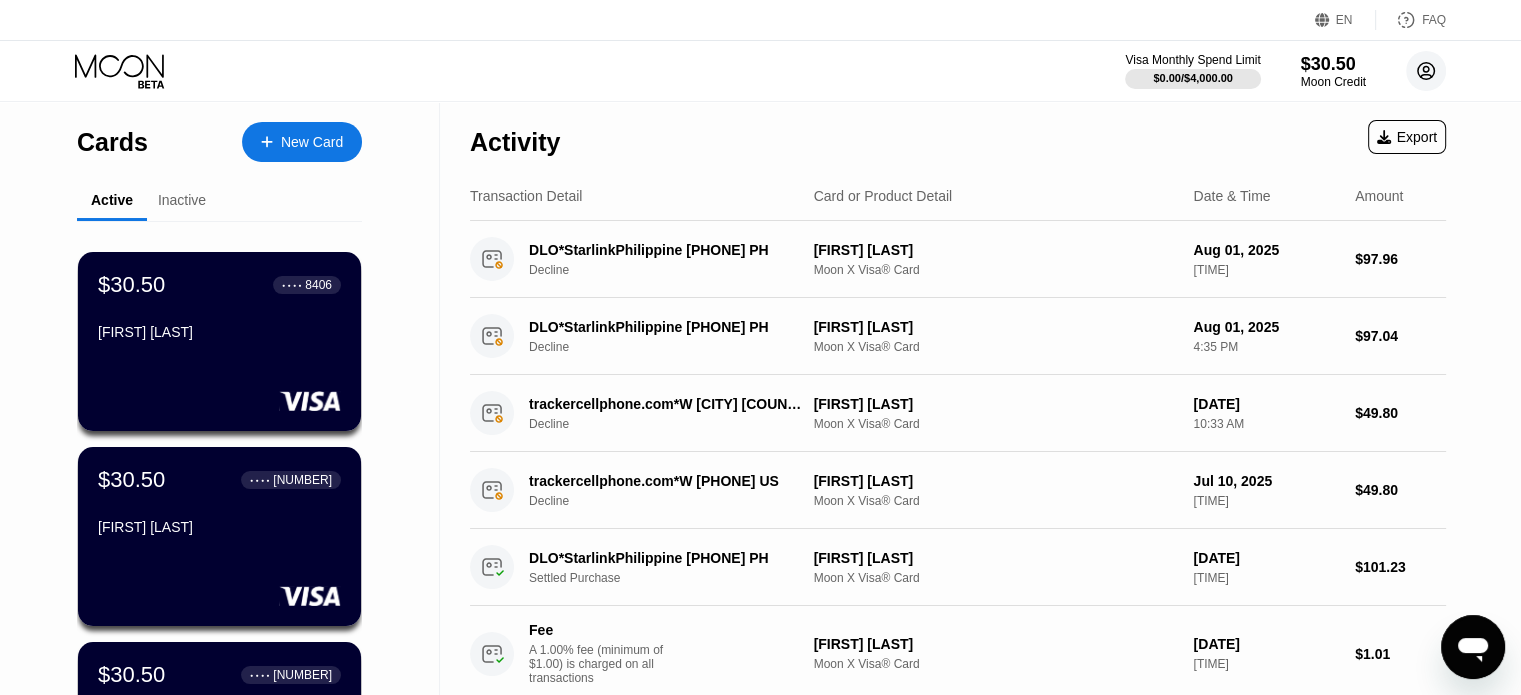 click 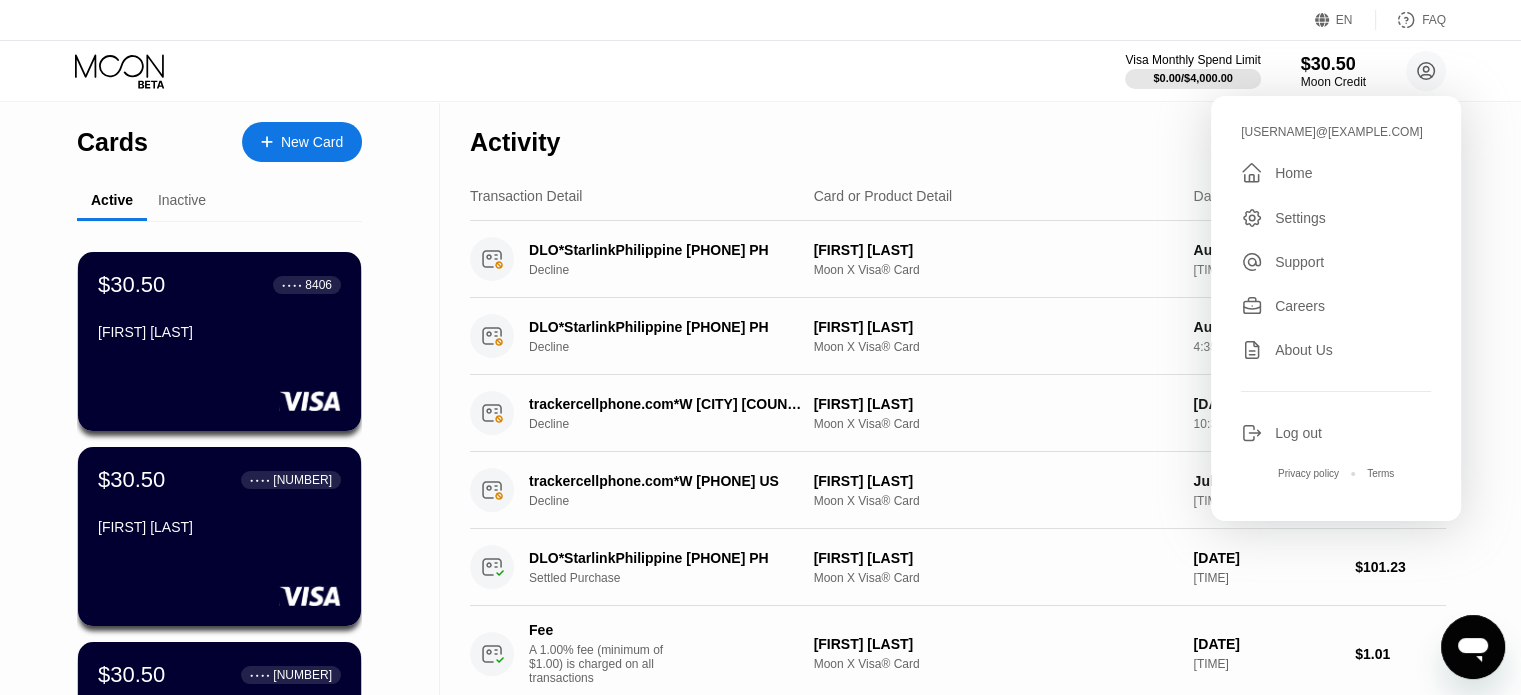 click on "Log out" at bounding box center [1298, 433] 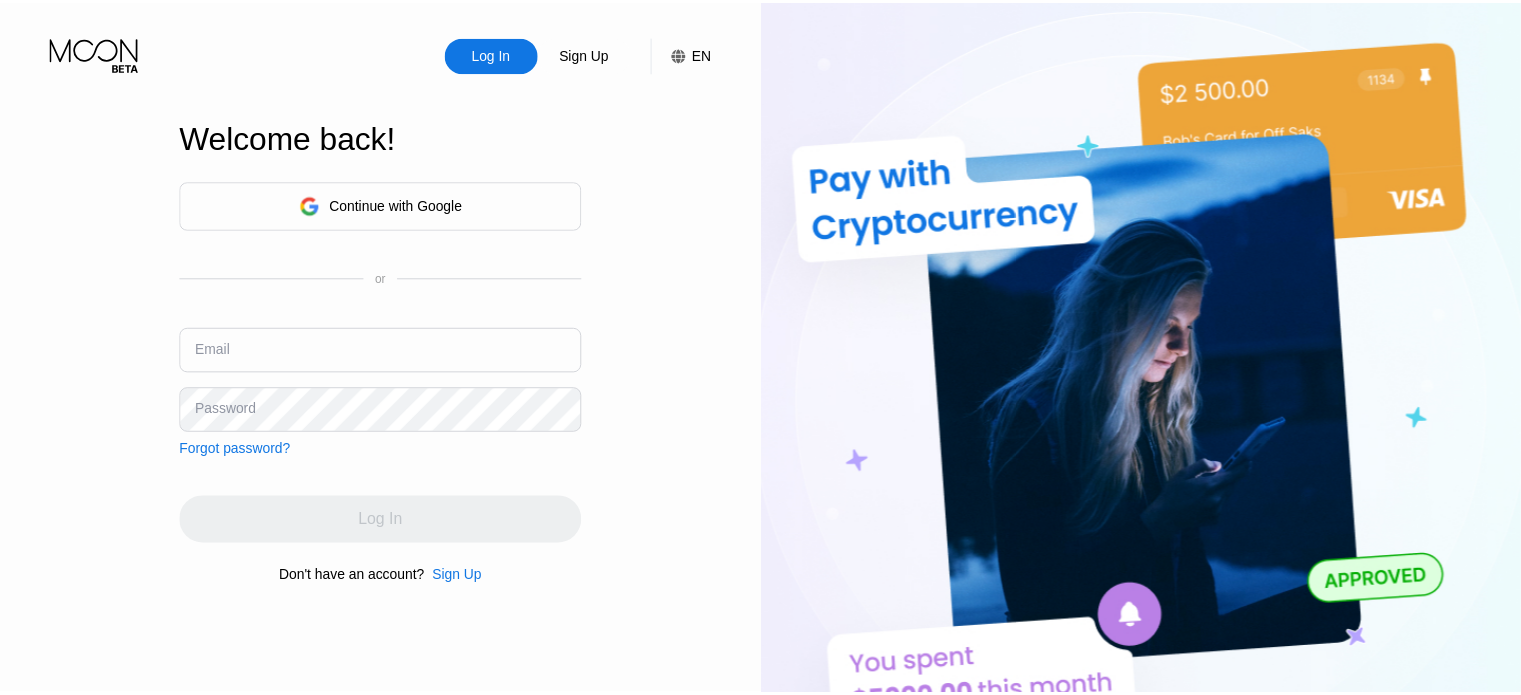 scroll, scrollTop: 0, scrollLeft: 0, axis: both 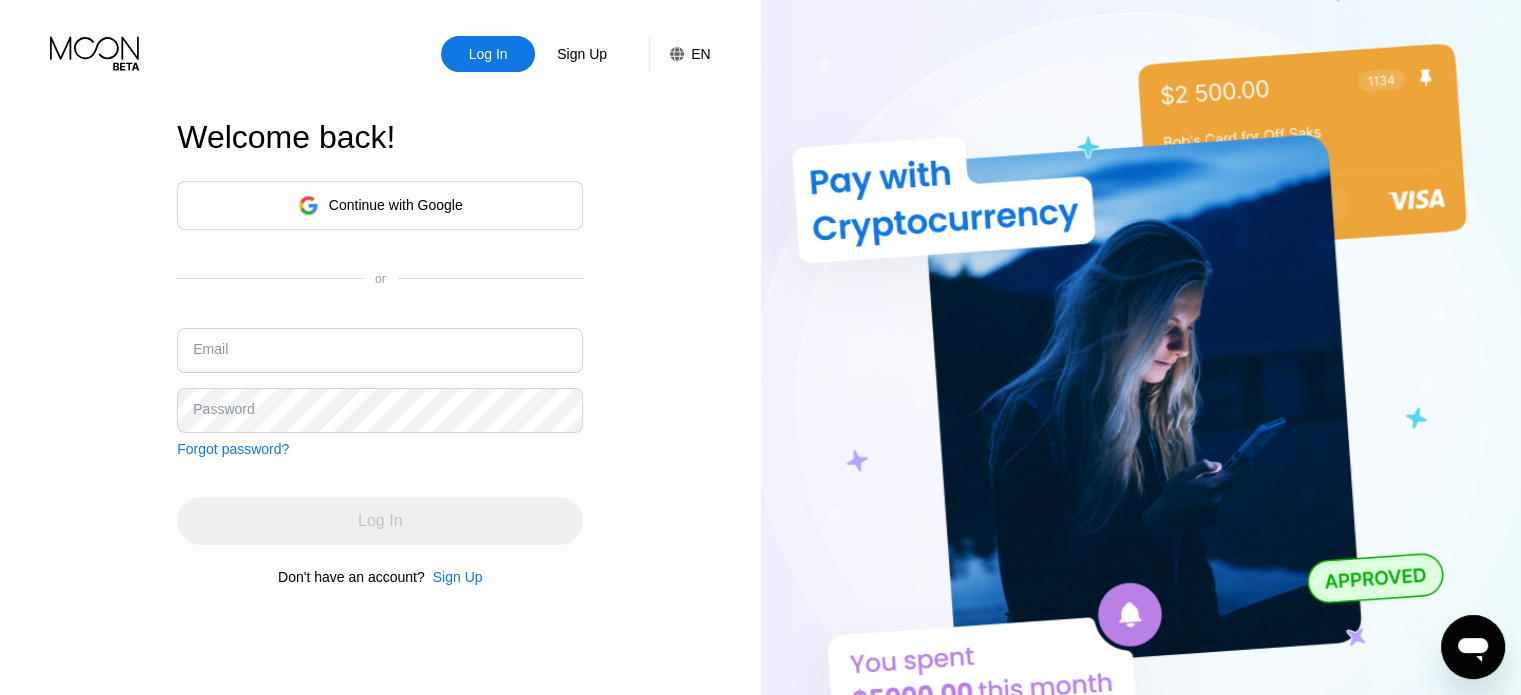 click at bounding box center [380, 350] 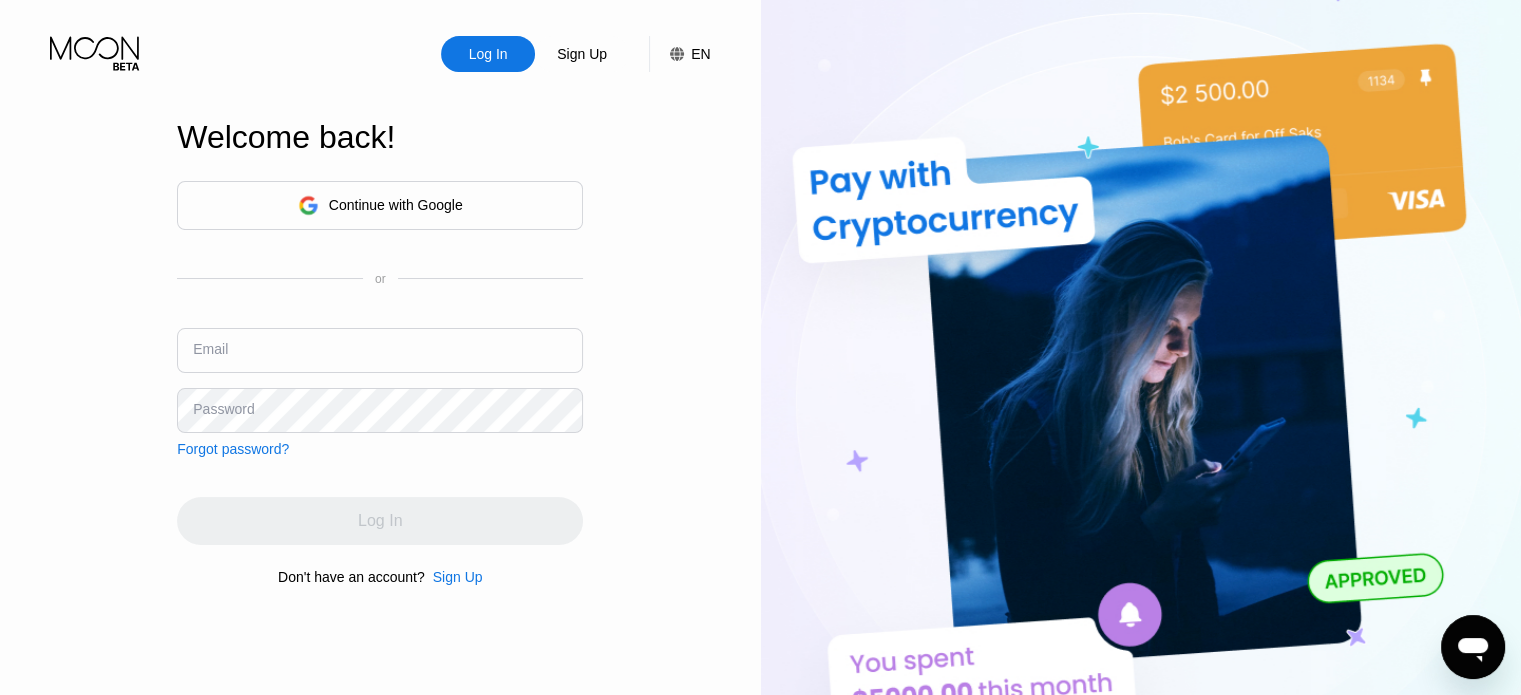 type on "ekmt9824@erkarmoe.org" 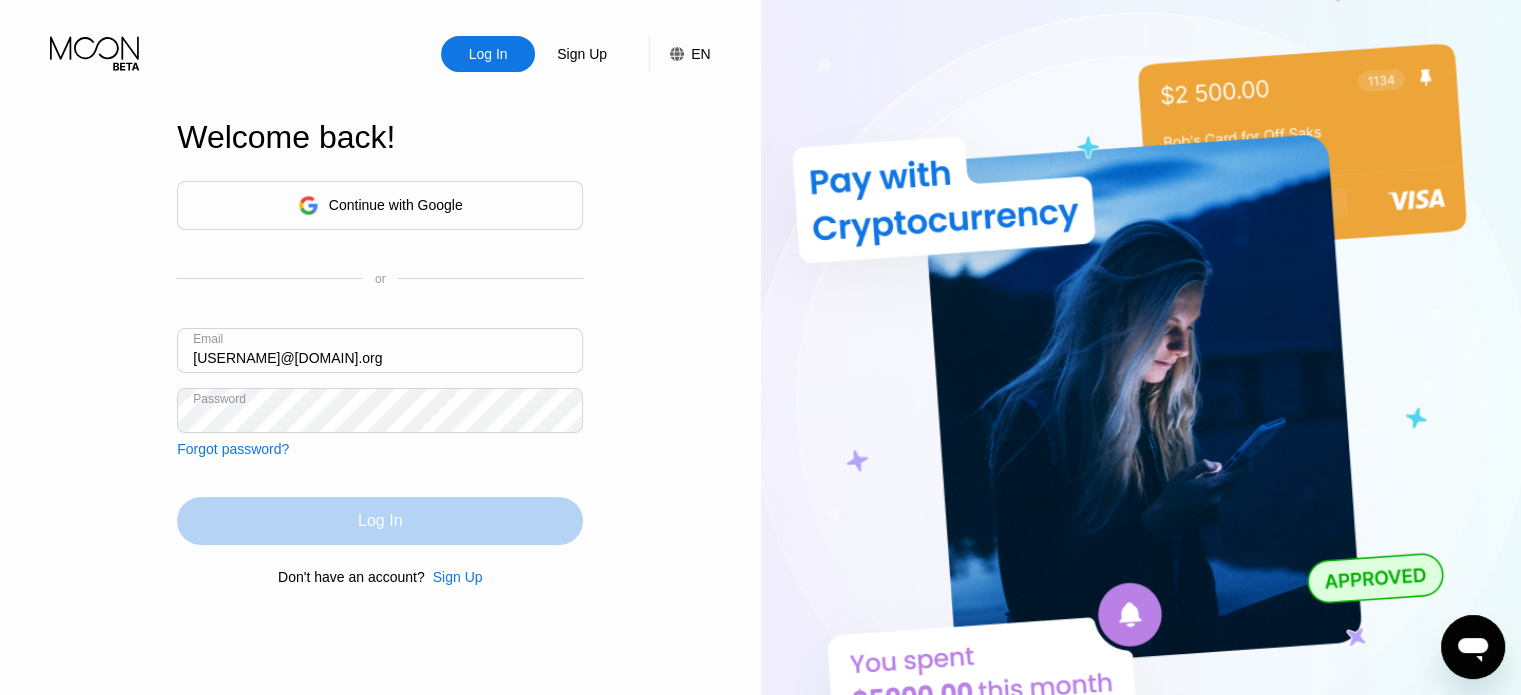 click on "Log In" at bounding box center [380, 521] 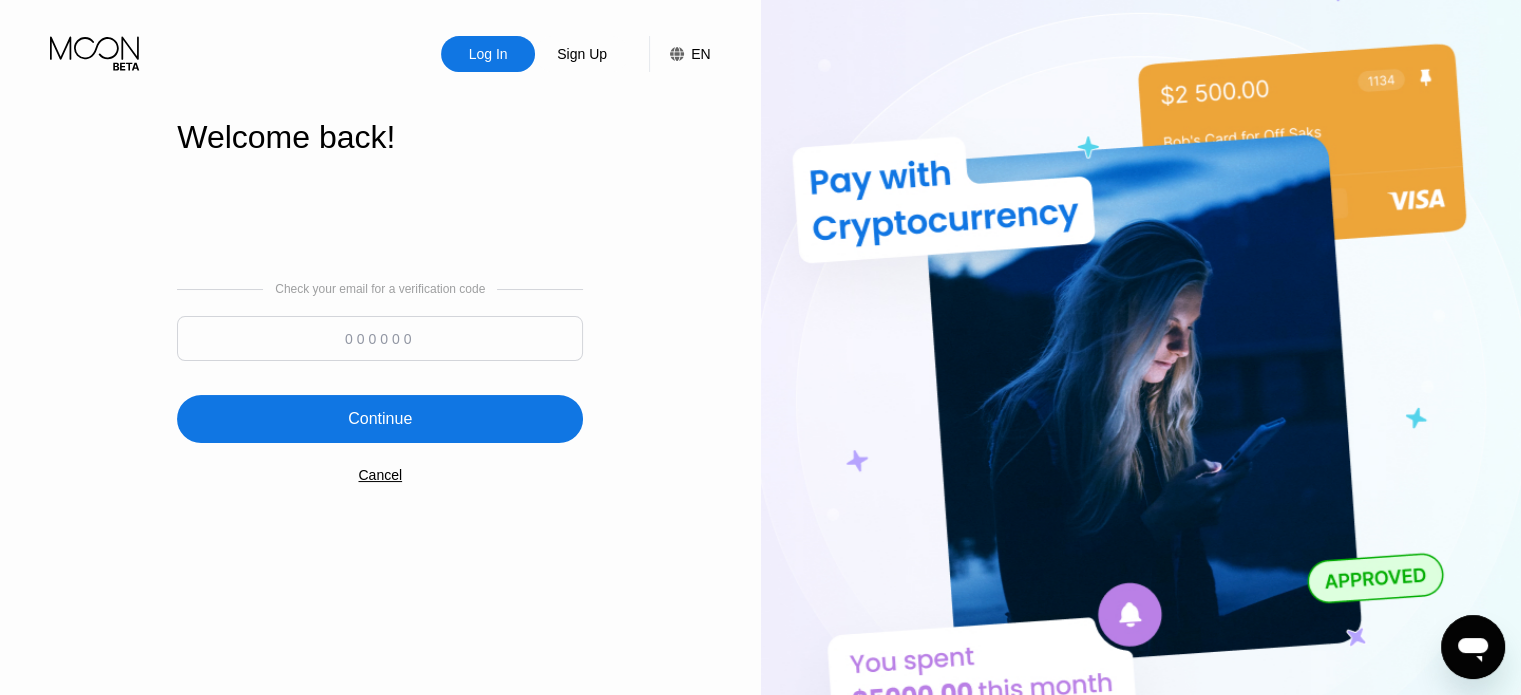 click at bounding box center [380, 338] 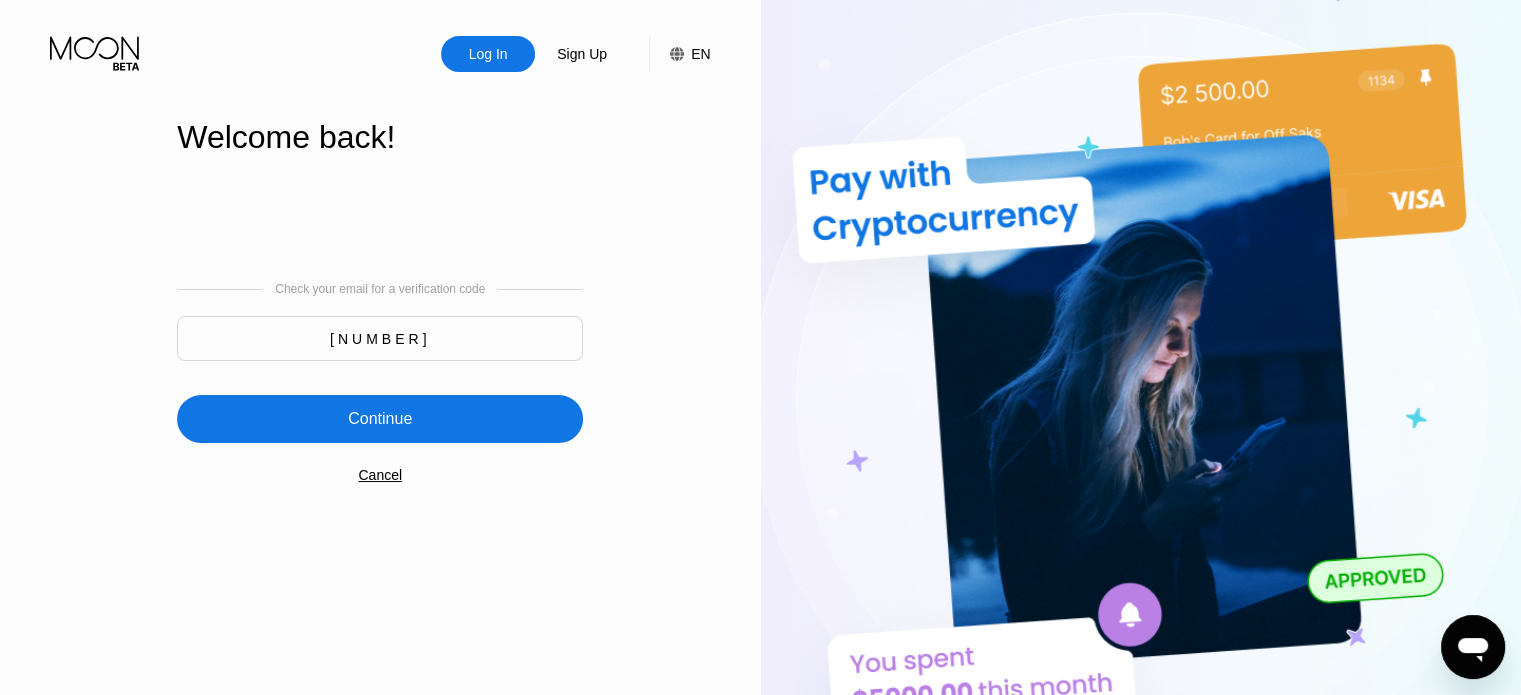 type on "408597" 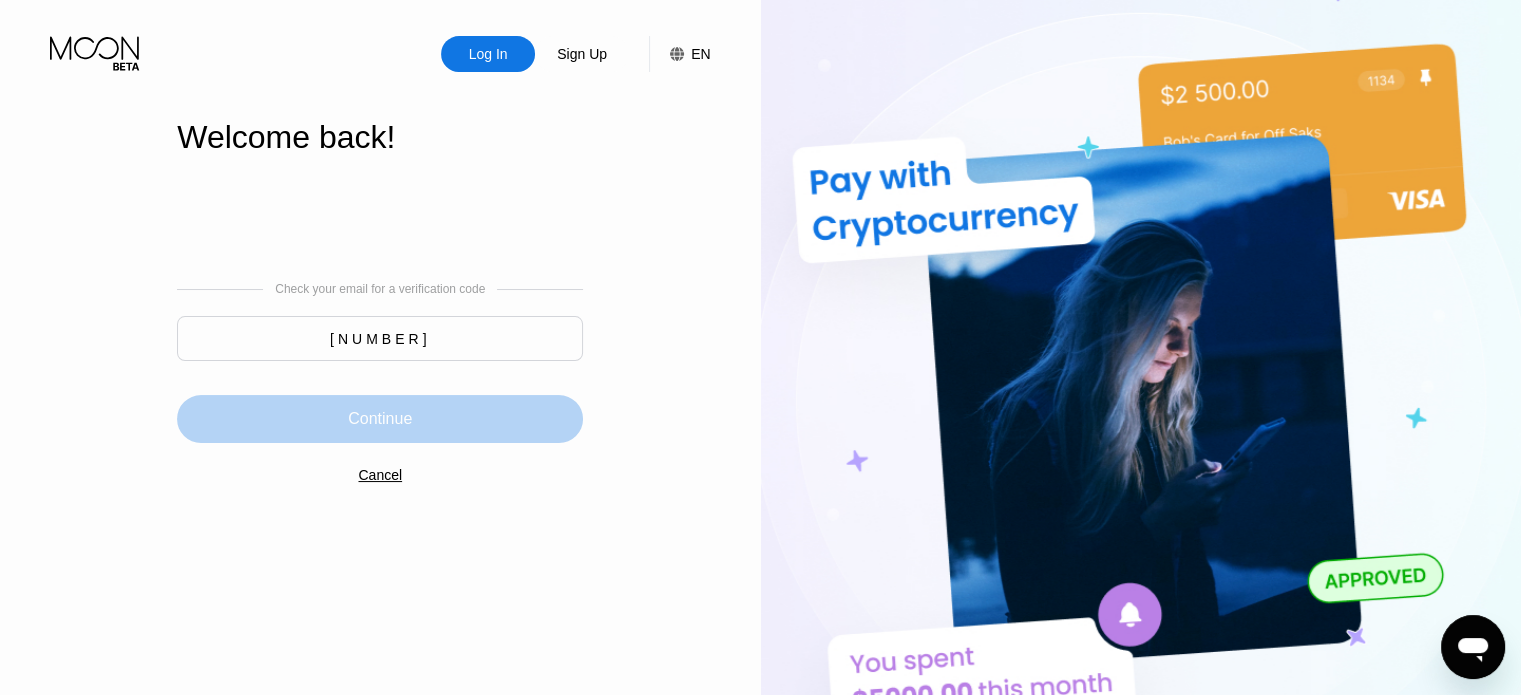 click on "Continue" at bounding box center (380, 419) 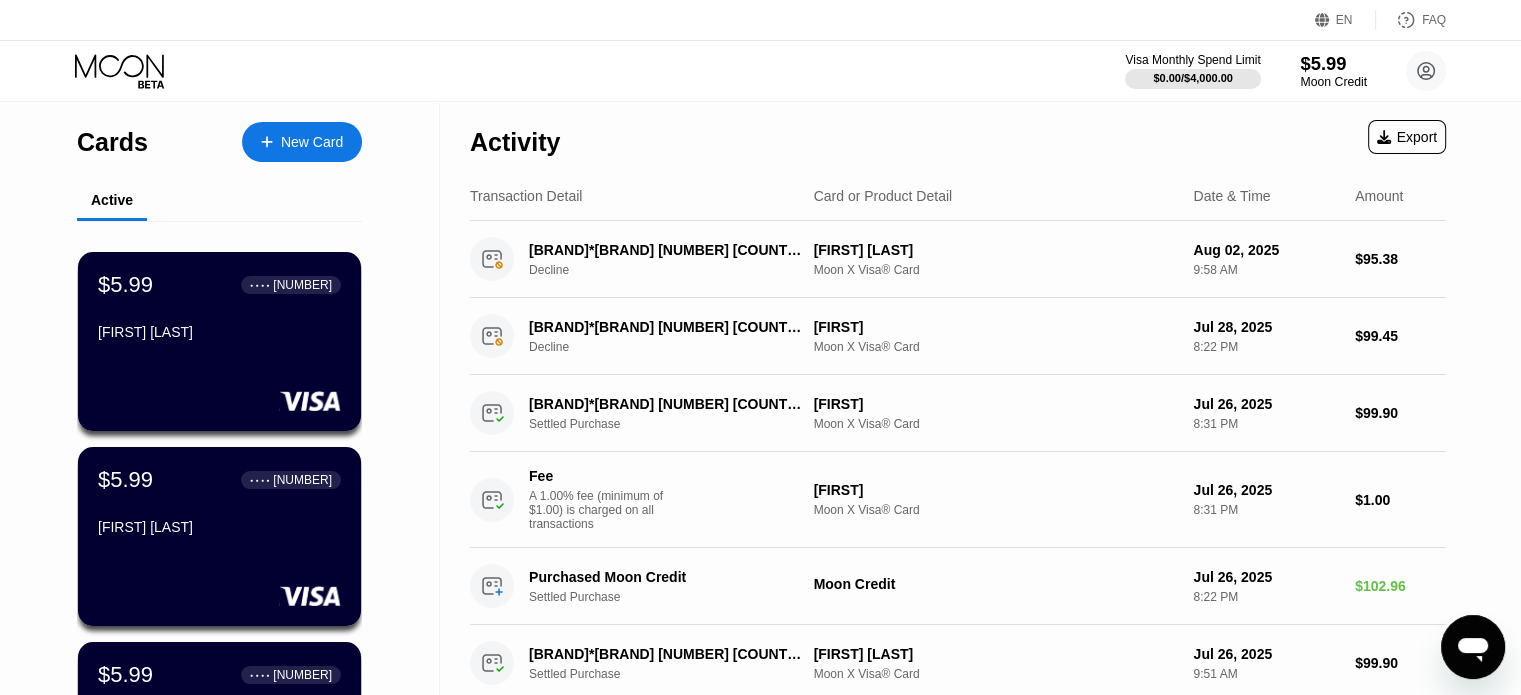click on "$5.99" at bounding box center [1333, 63] 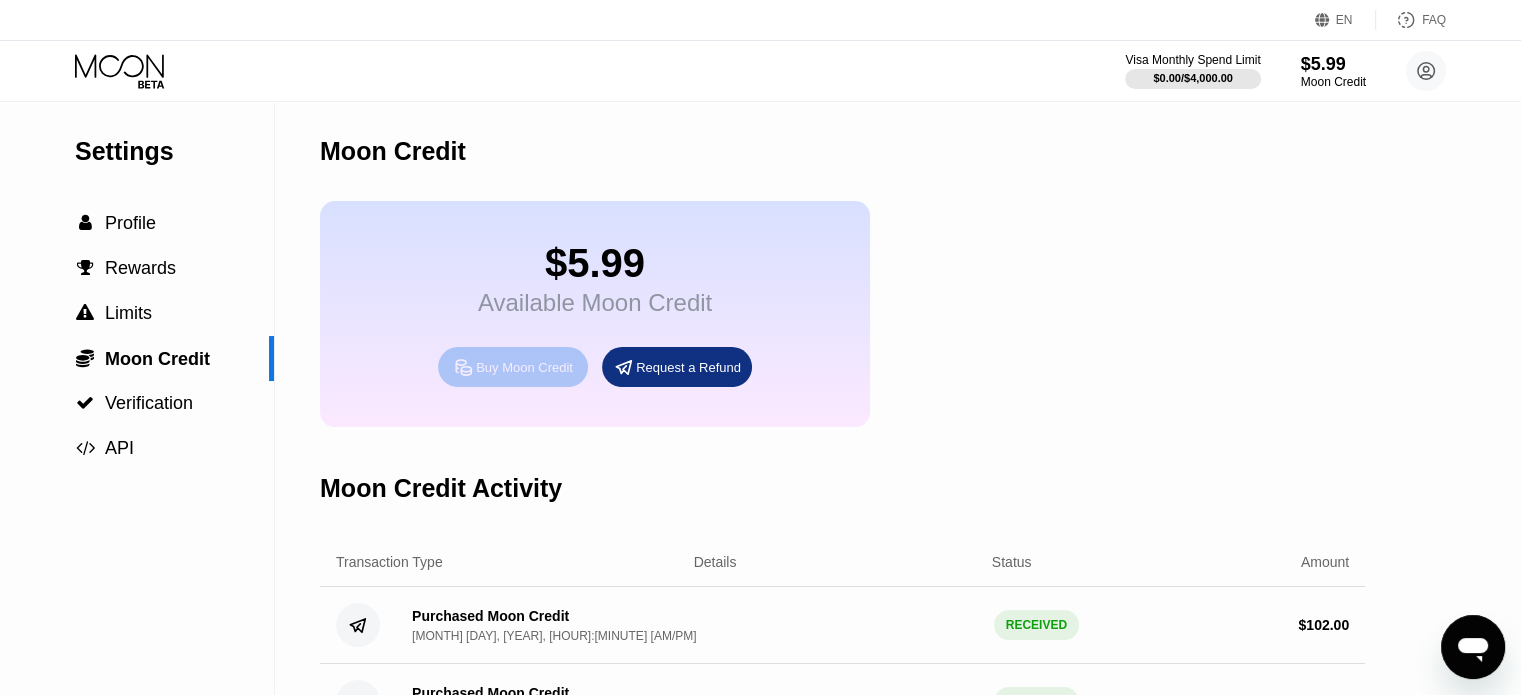 click on "Buy Moon Credit" at bounding box center [524, 367] 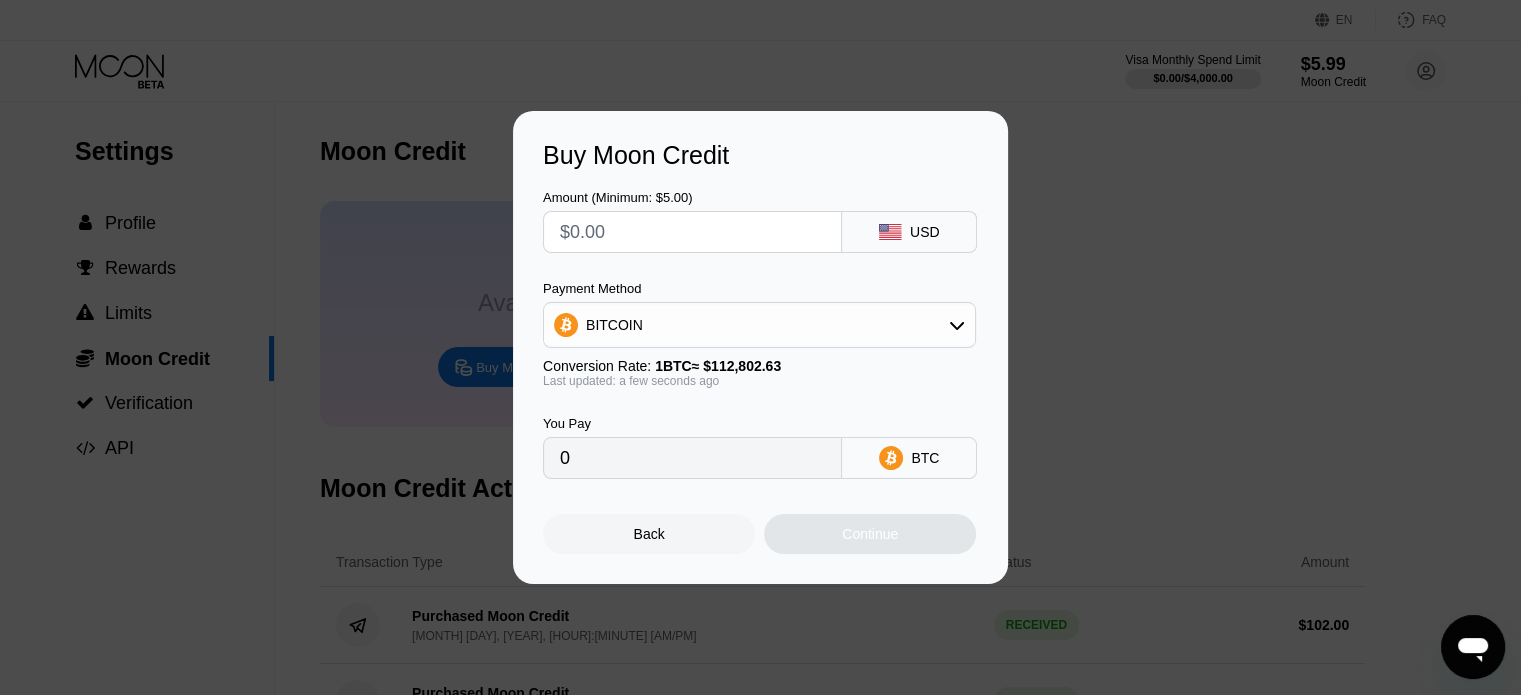click on "BITCOIN" at bounding box center (759, 325) 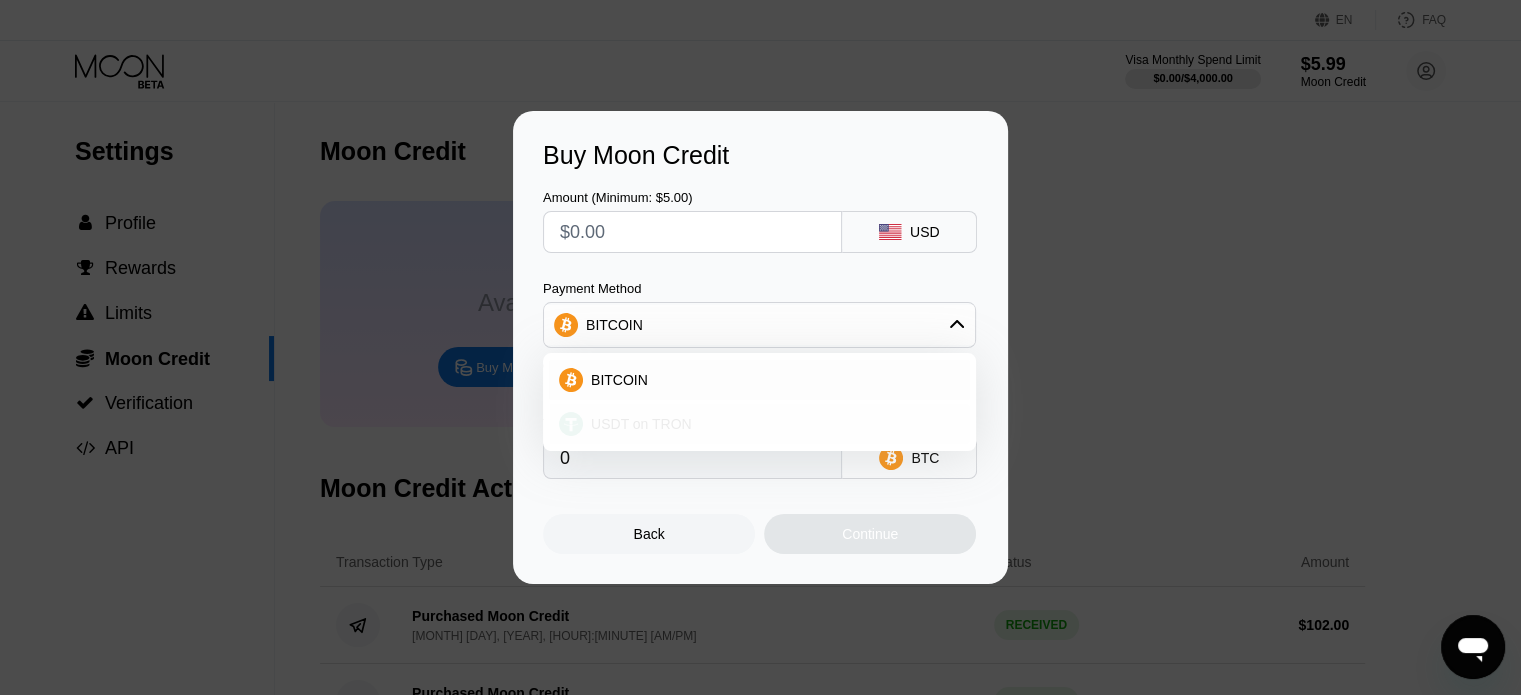 click on "USDT on TRON" at bounding box center [641, 424] 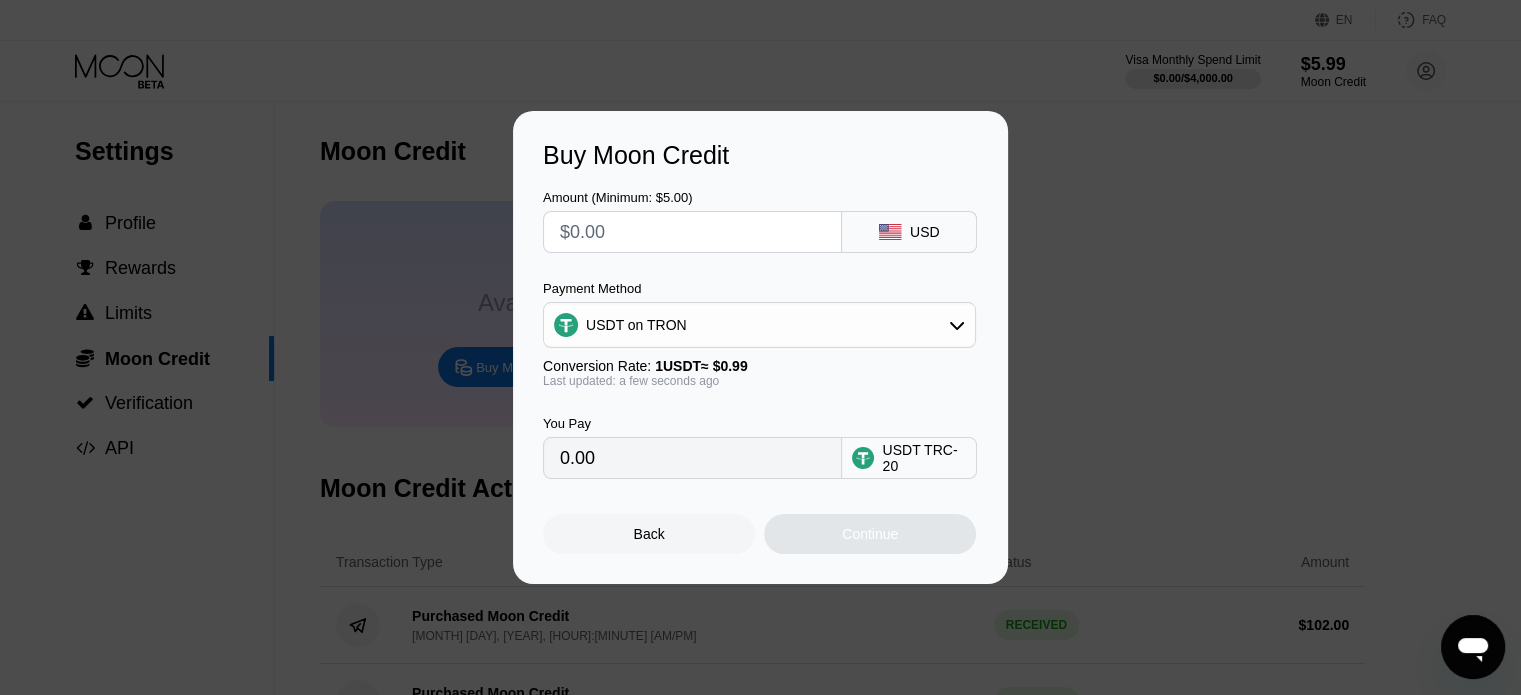 click at bounding box center (692, 232) 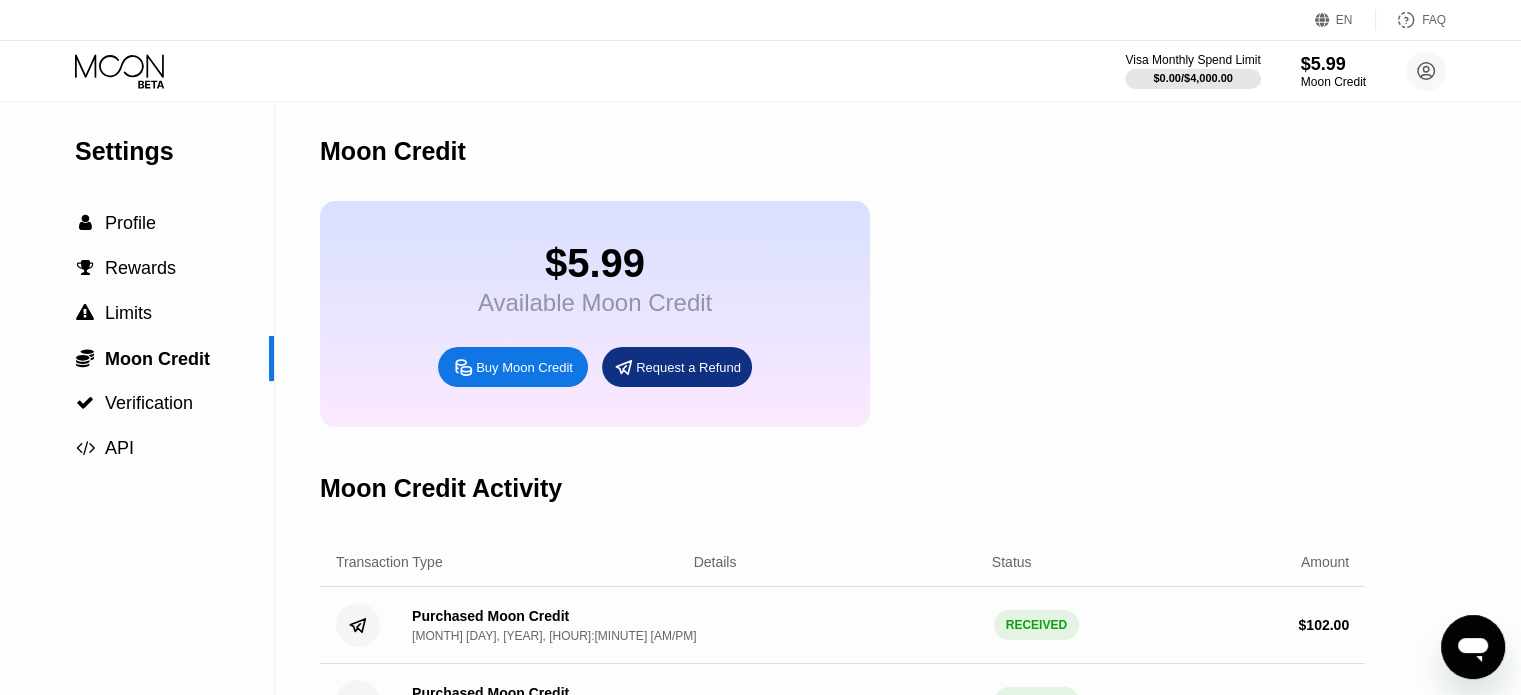 click 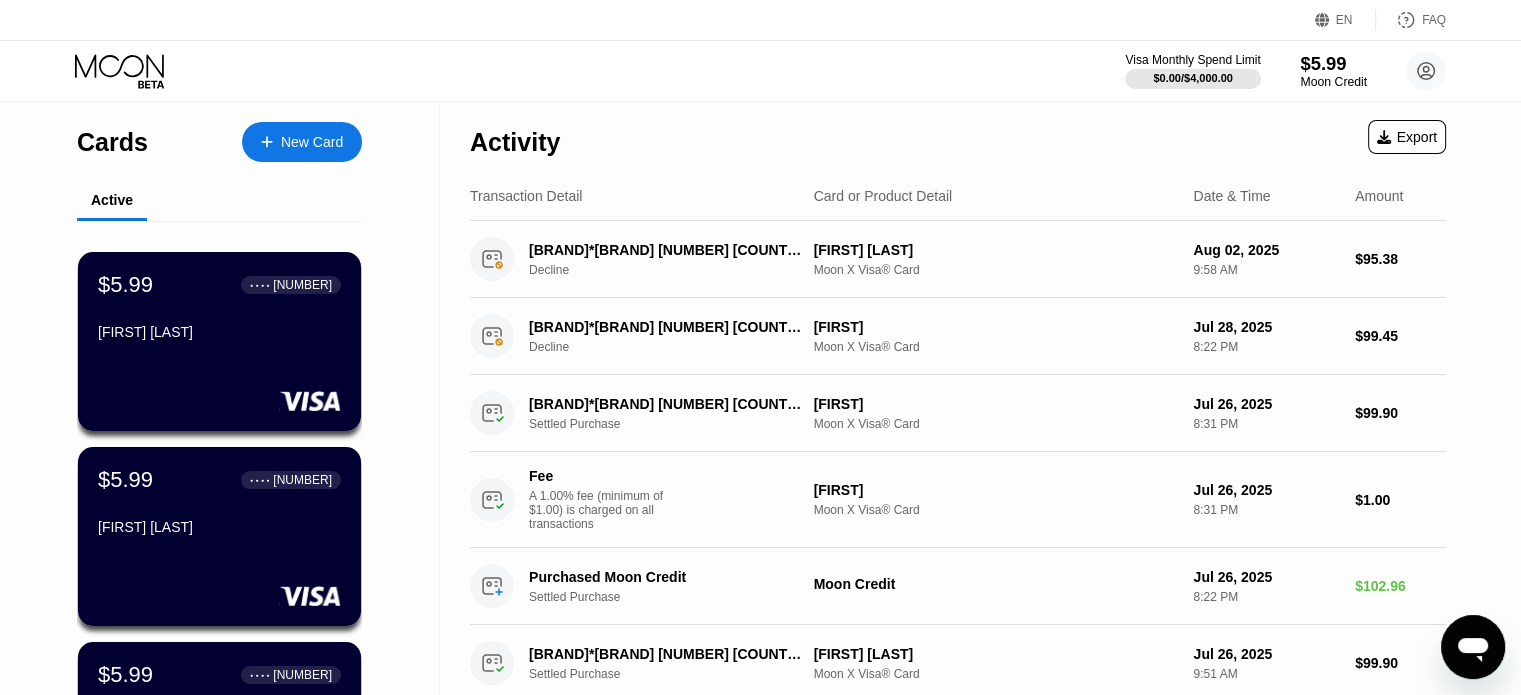 click on "Moon Credit" at bounding box center (1333, 82) 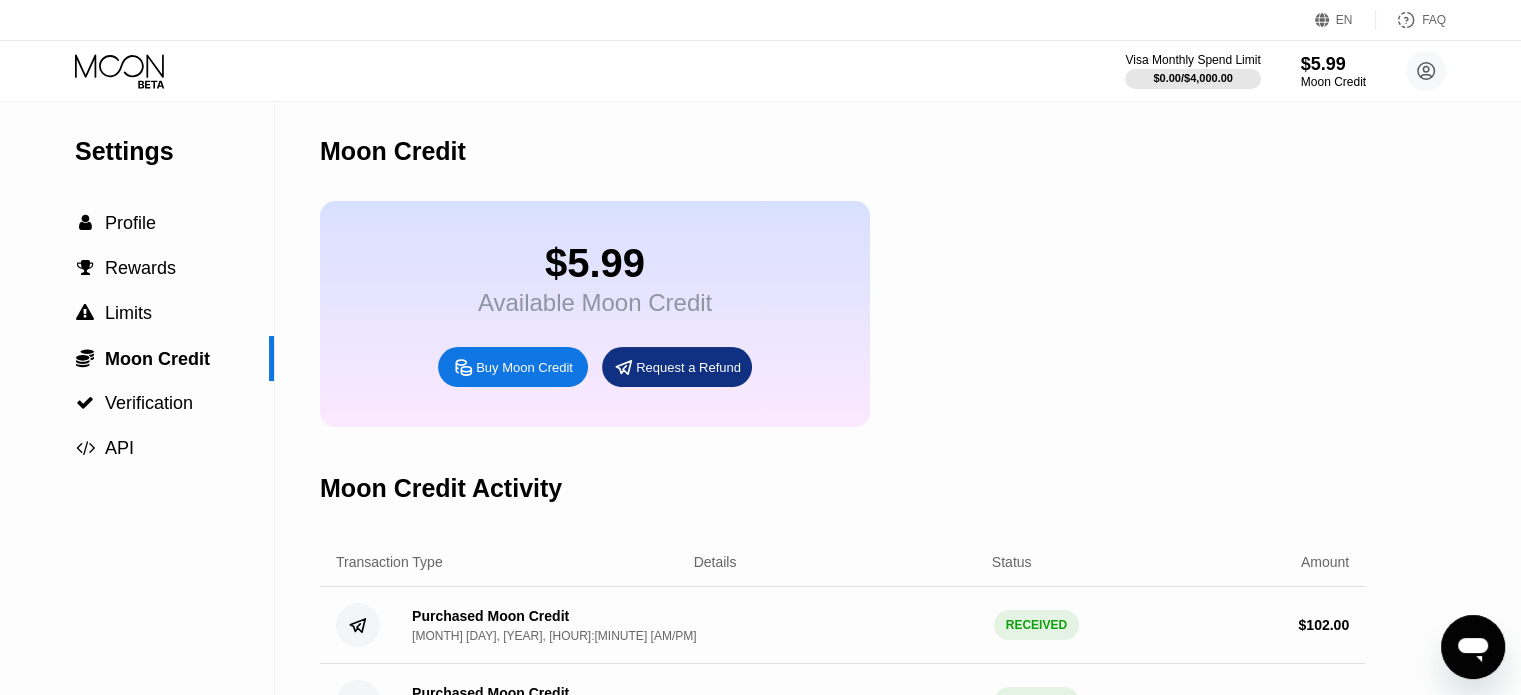 click on "Buy Moon Credit" at bounding box center [524, 367] 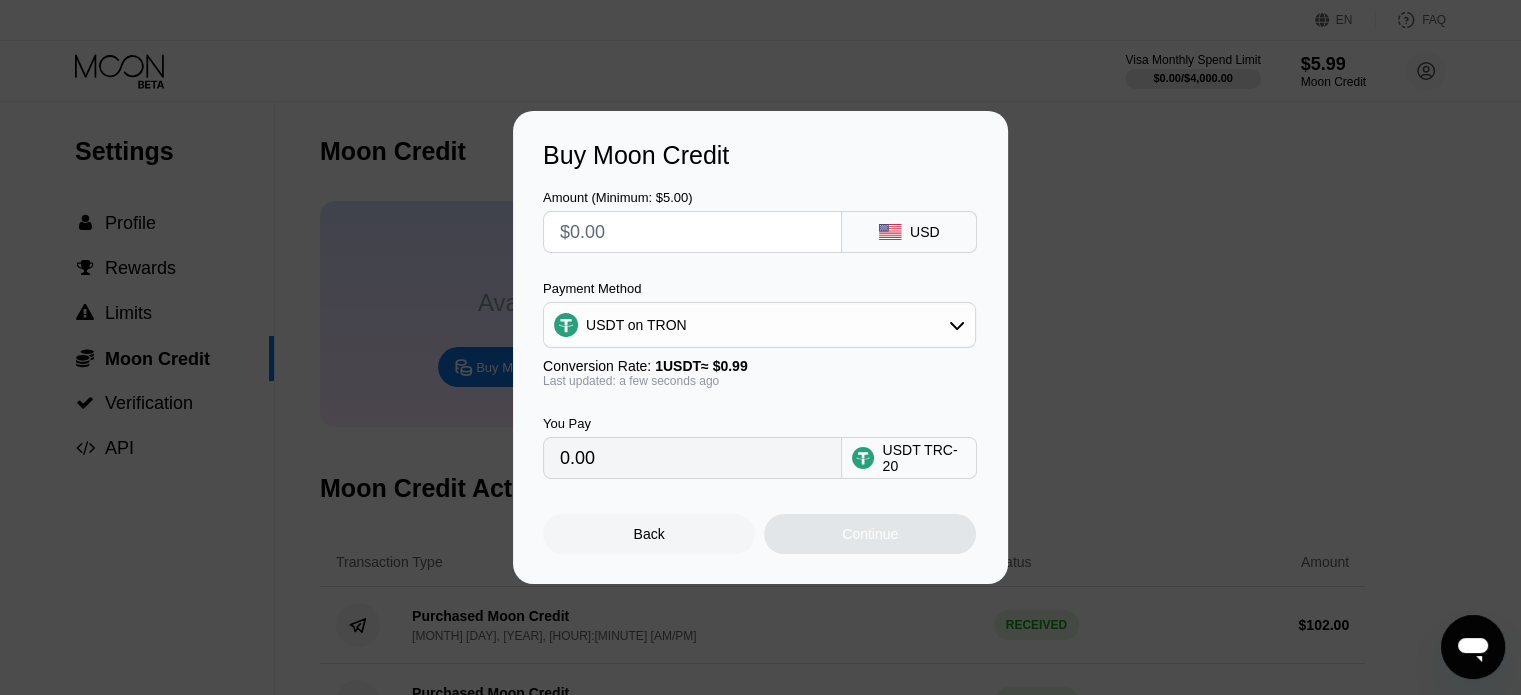 click at bounding box center (692, 232) 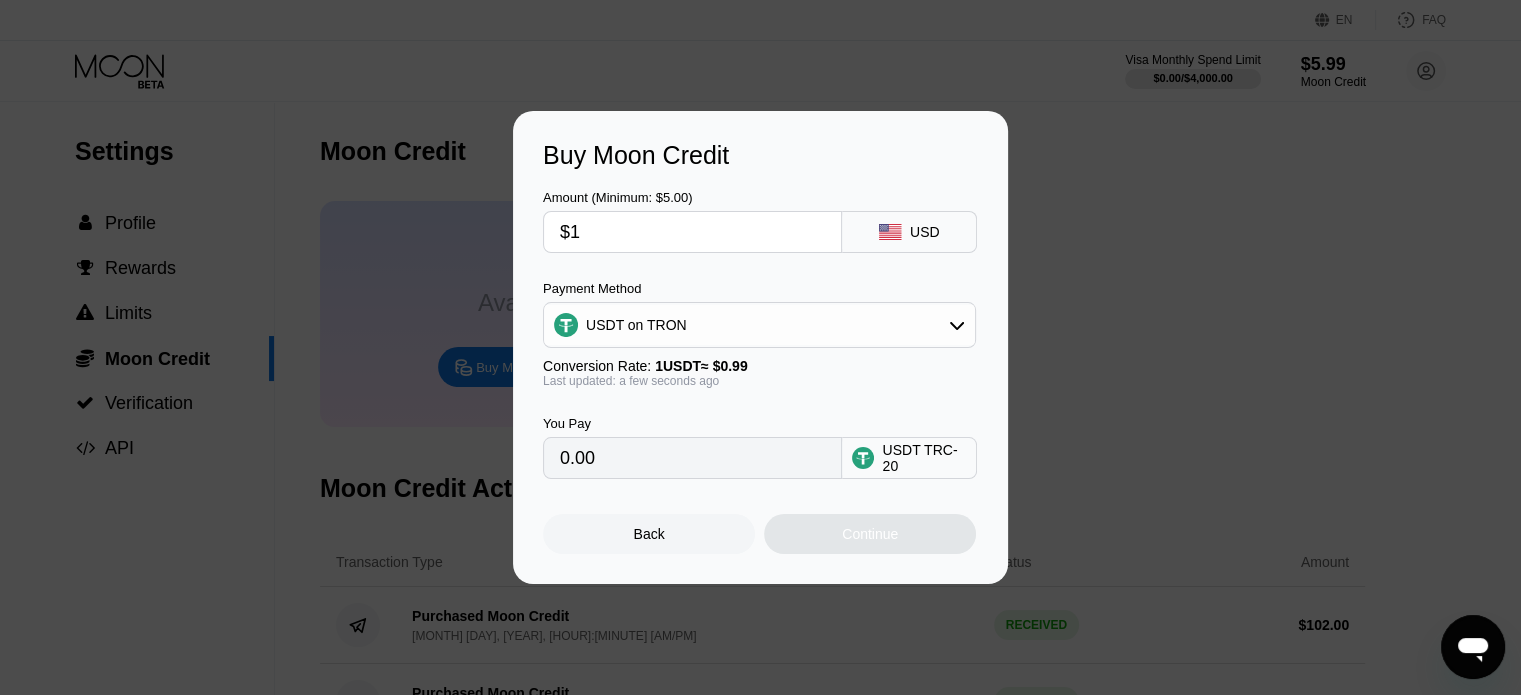 type on "1.01" 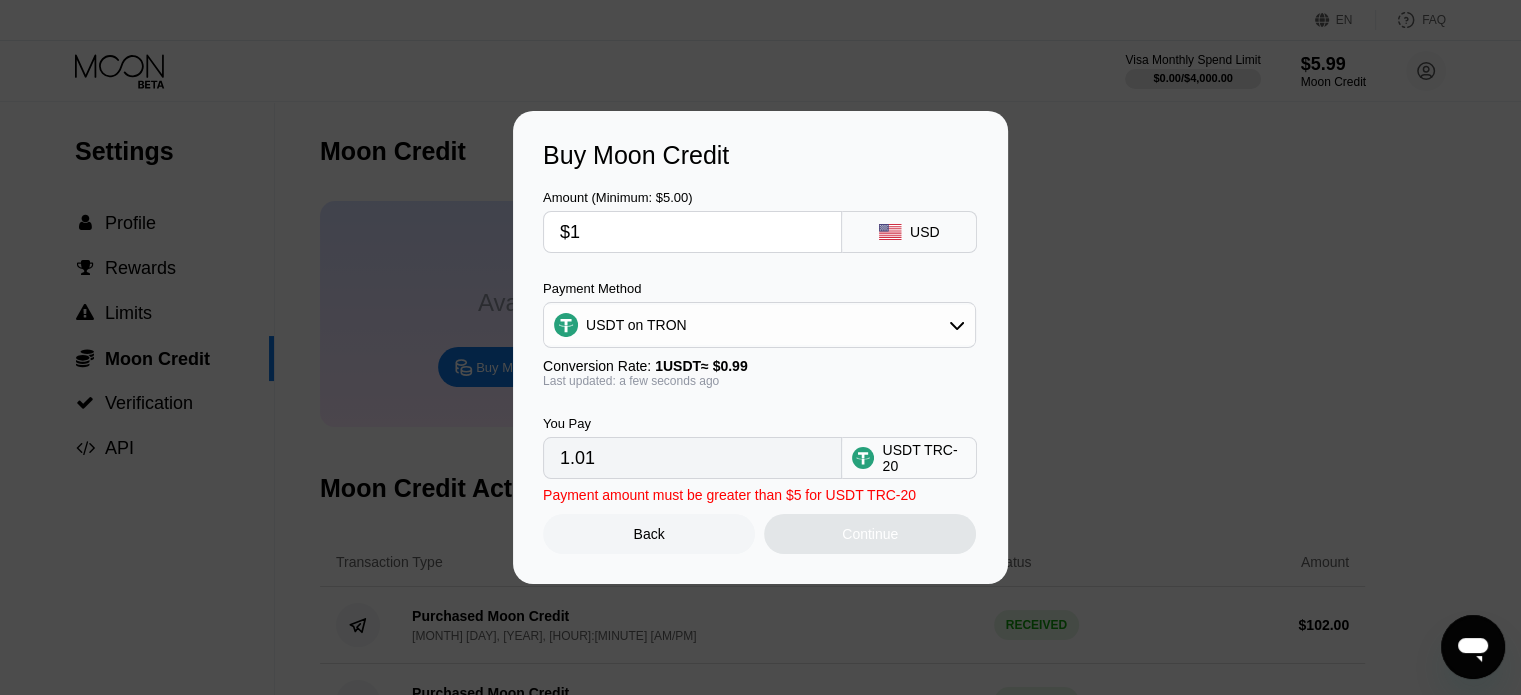 type on "$10" 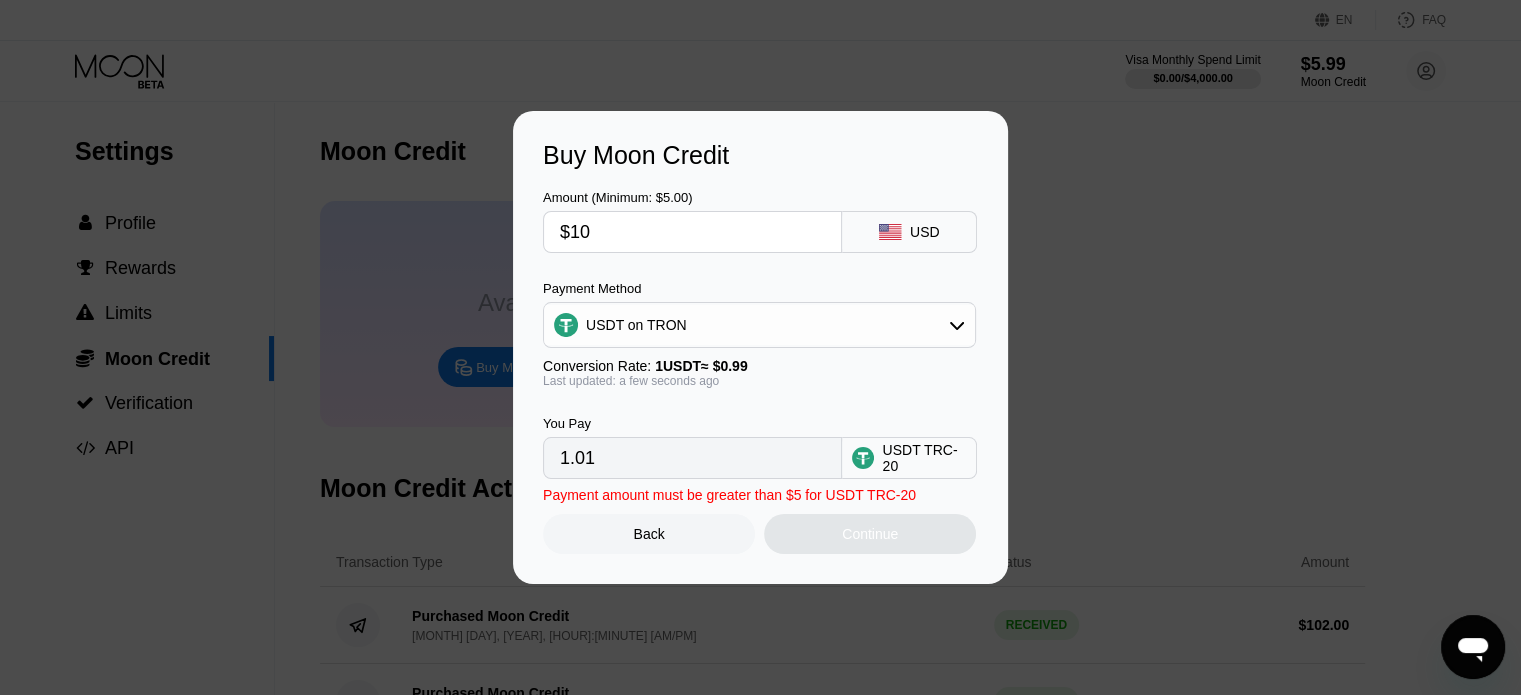 type on "10.10" 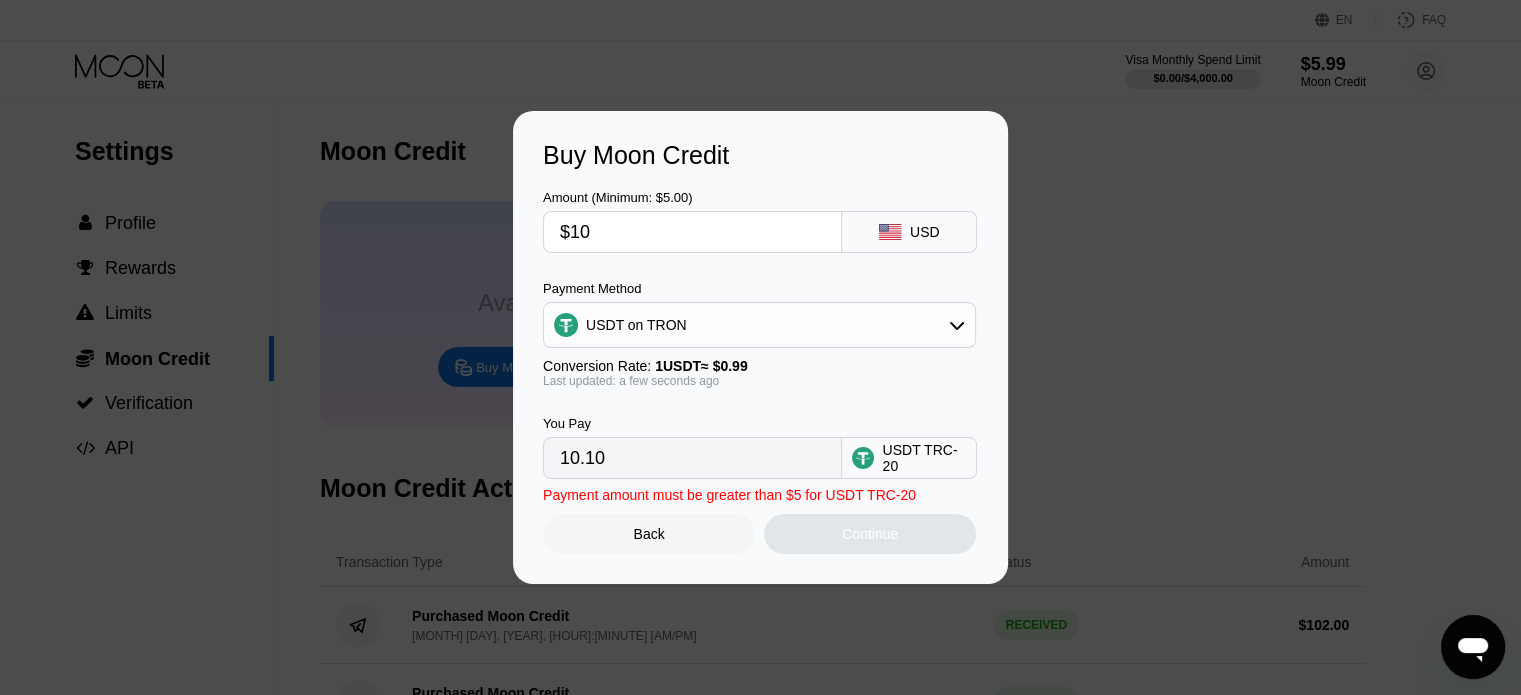 type on "$100" 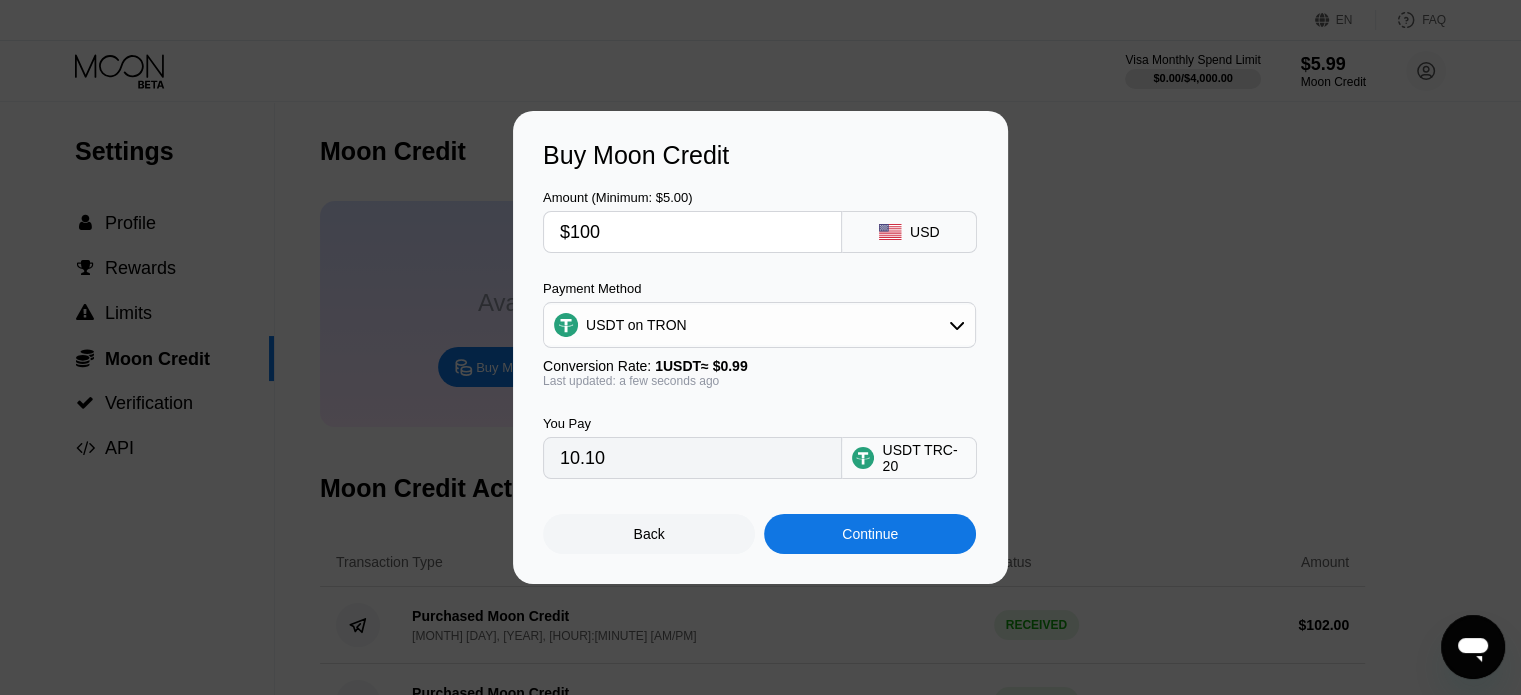 type on "101.01" 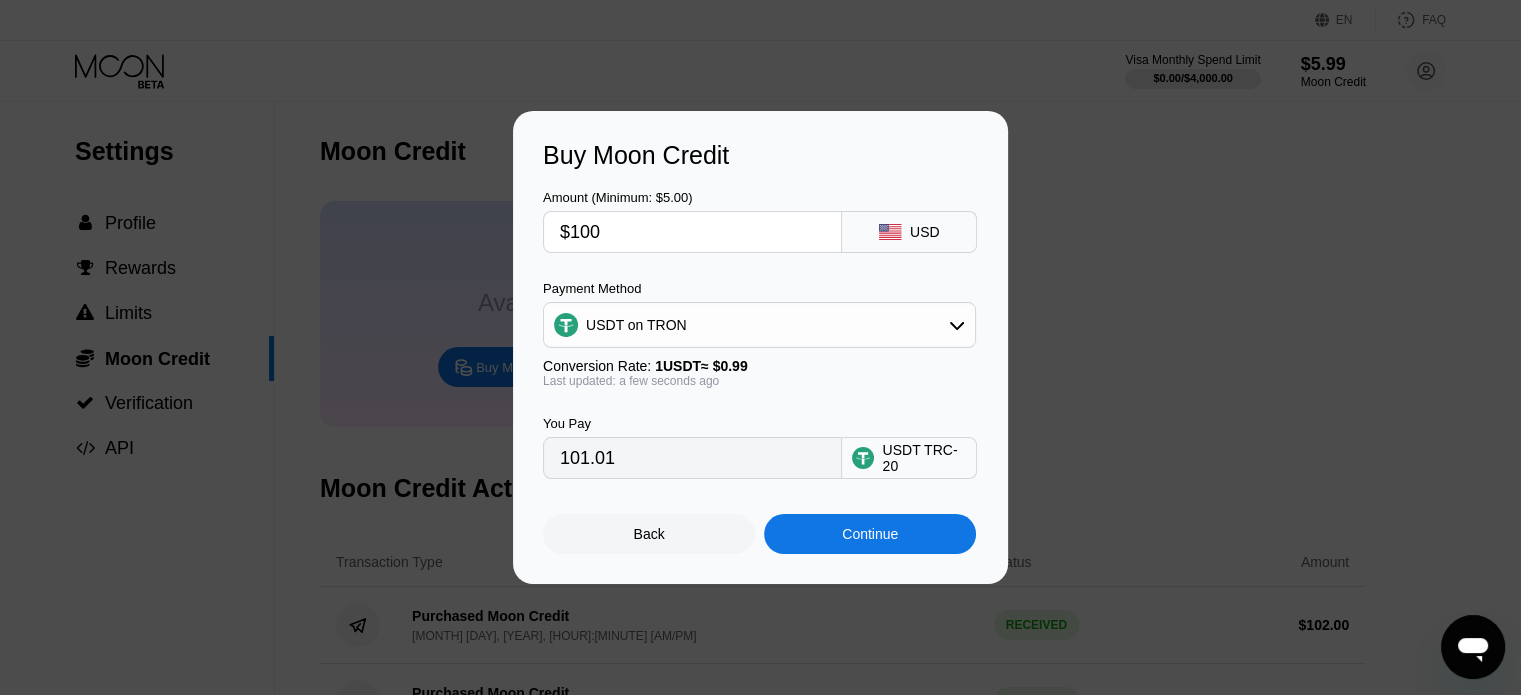 type on "$100" 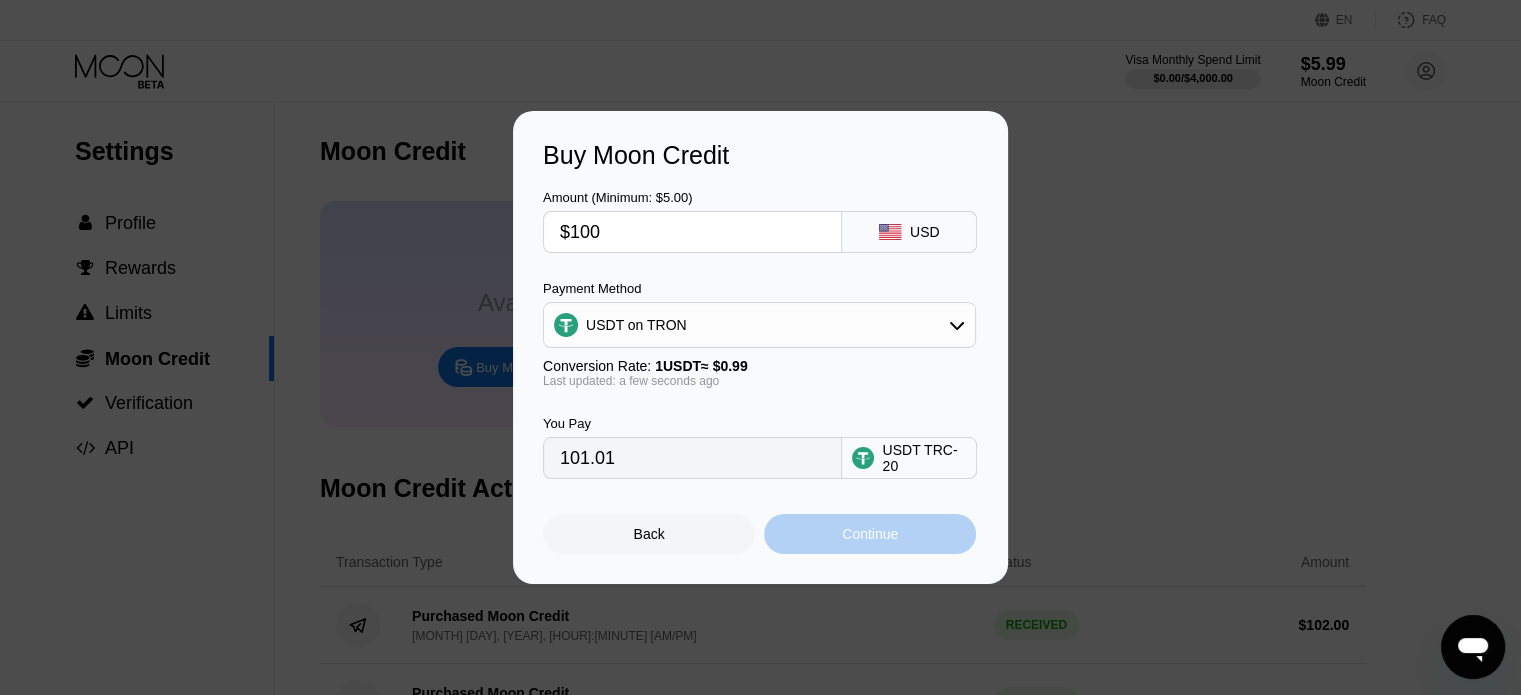 click on "Continue" at bounding box center (870, 534) 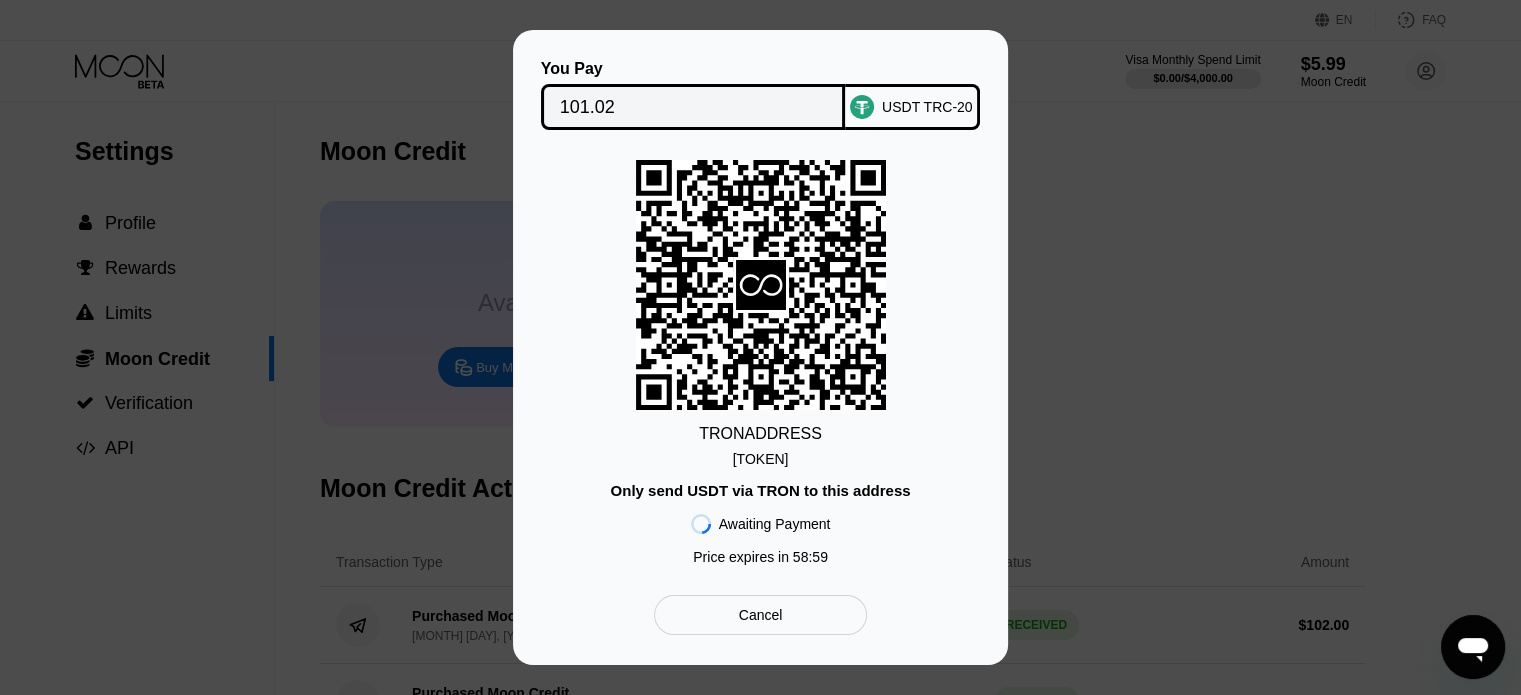 click on "TJdfVMuPShSL8y6...8wh7GmSmEYQRSSo" at bounding box center (761, 459) 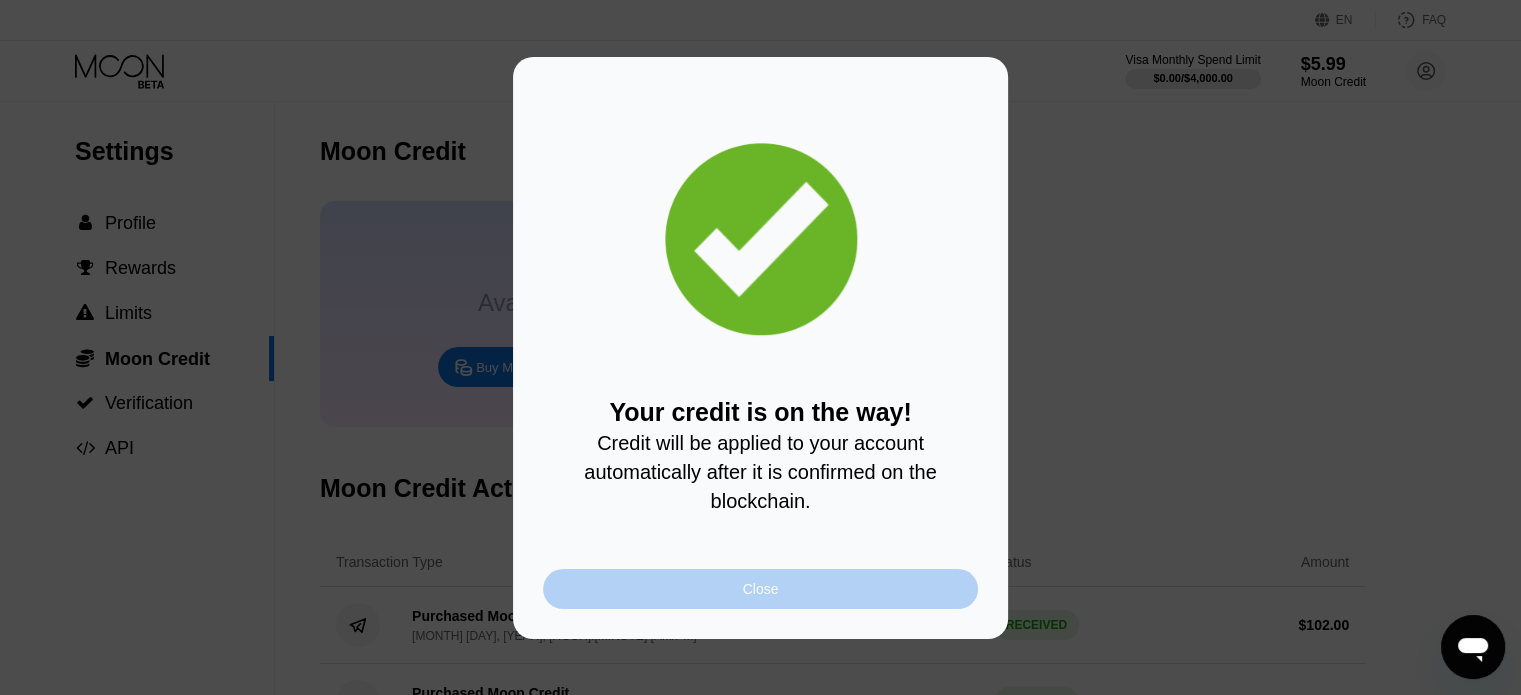 click on "Close" at bounding box center [760, 589] 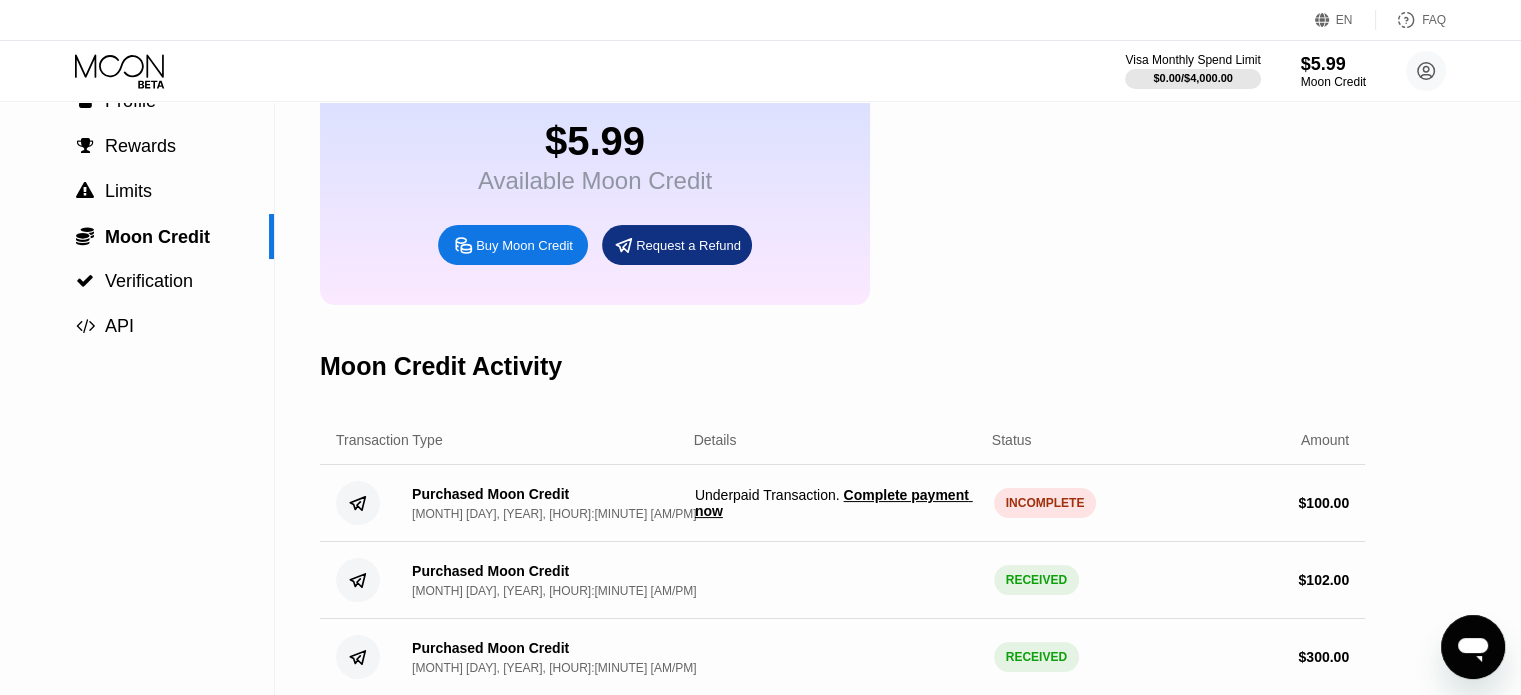 scroll, scrollTop: 100, scrollLeft: 0, axis: vertical 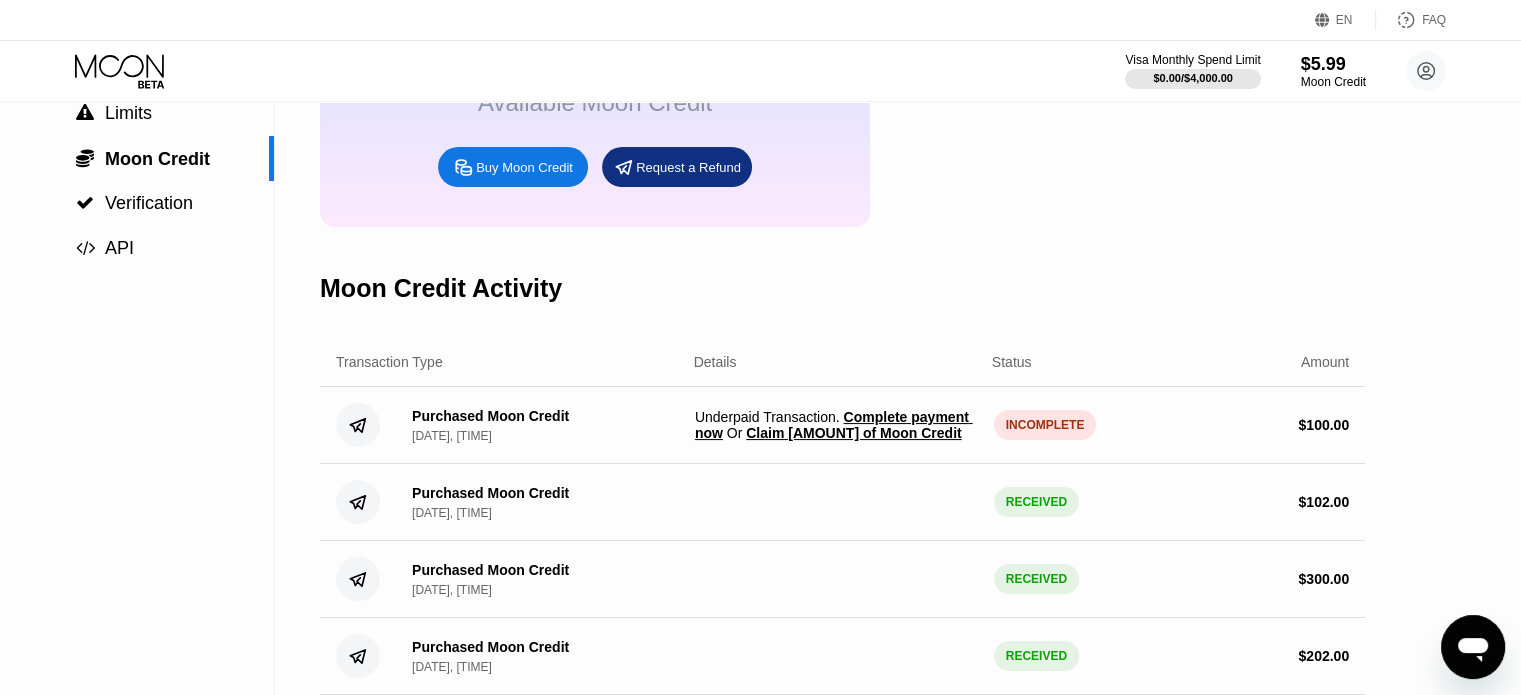 click on "Claim $98.01 of Moon Credit" at bounding box center (853, 433) 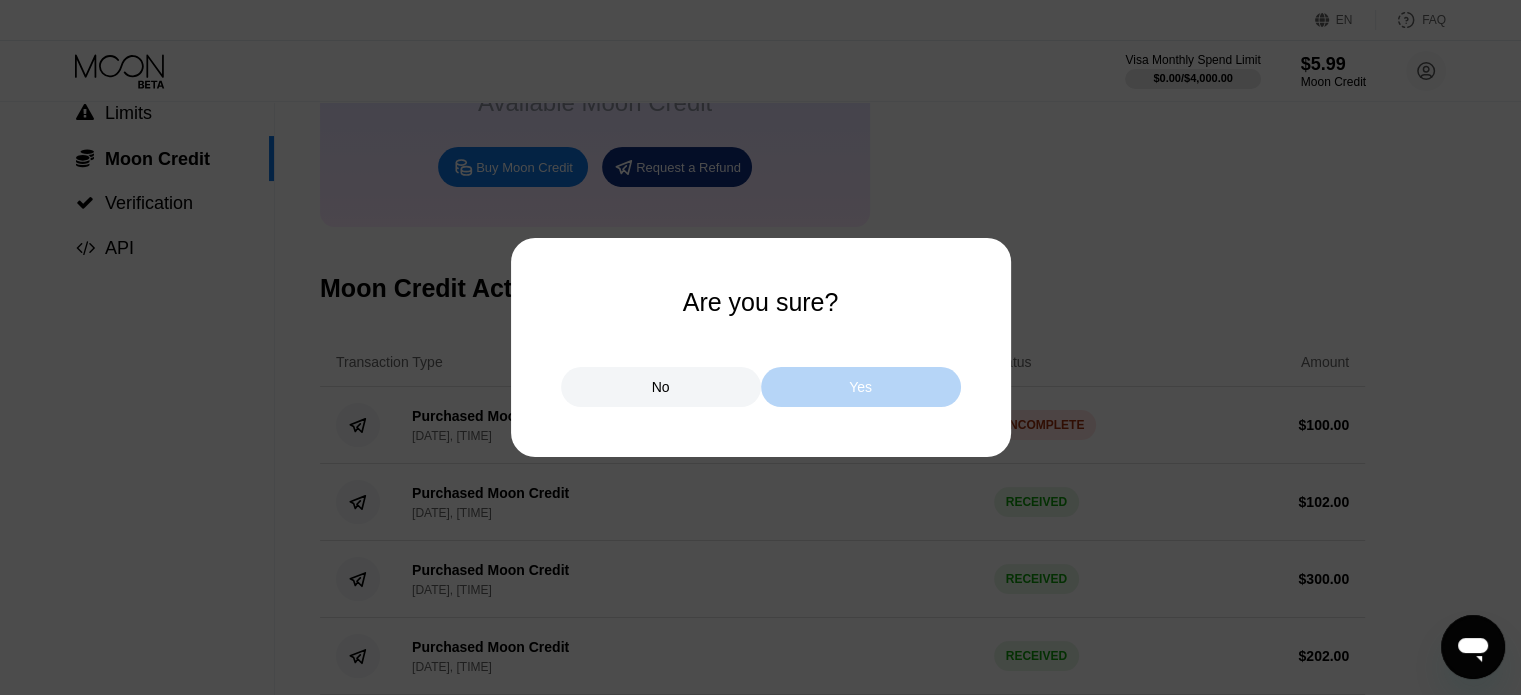 click on "Yes" at bounding box center (861, 387) 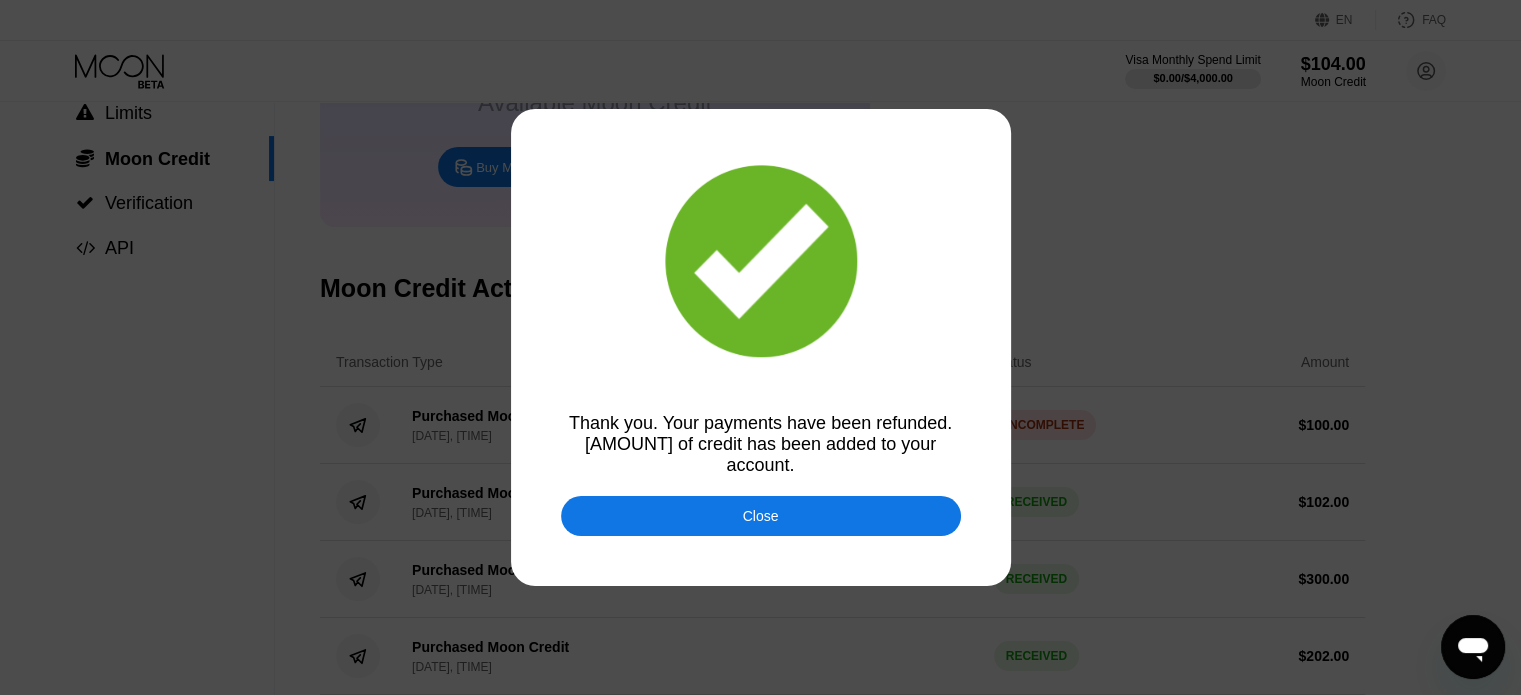 click on "Close" at bounding box center [761, 516] 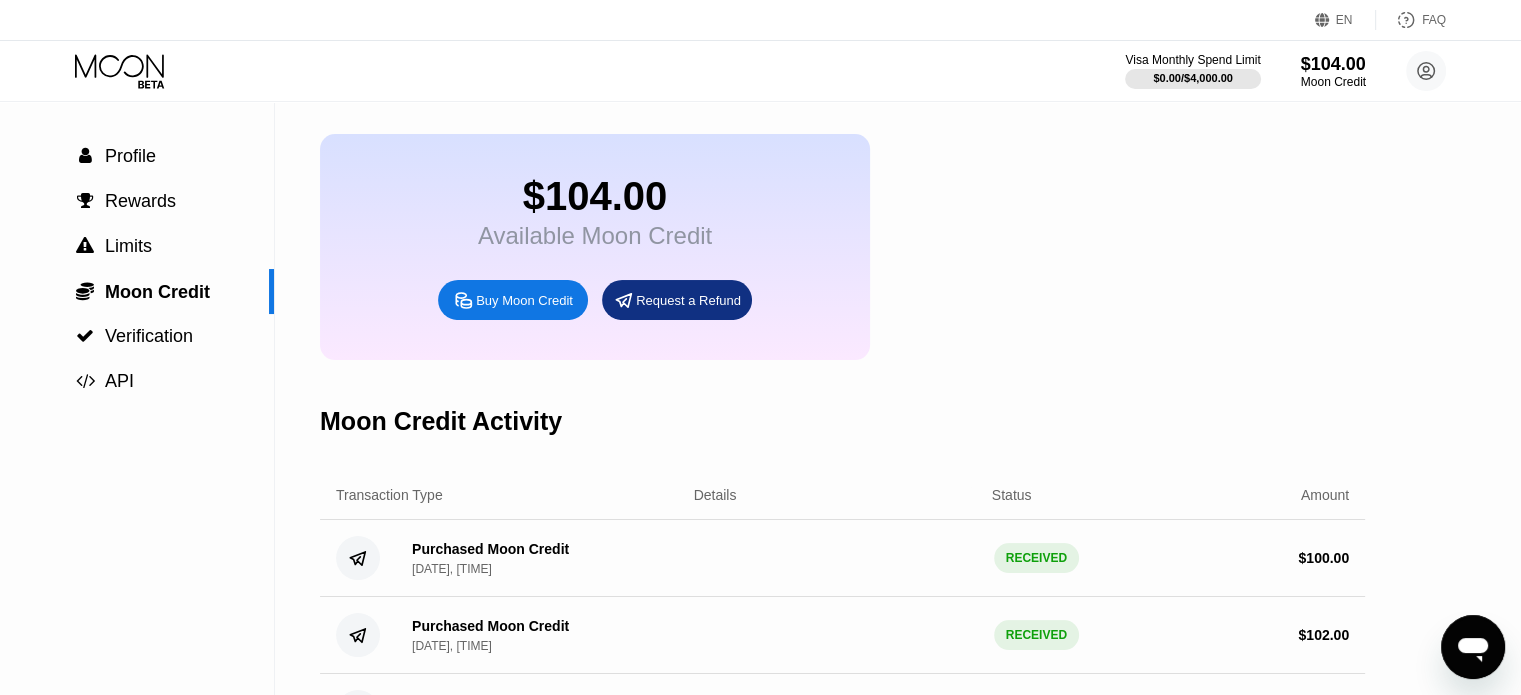 scroll, scrollTop: 100, scrollLeft: 0, axis: vertical 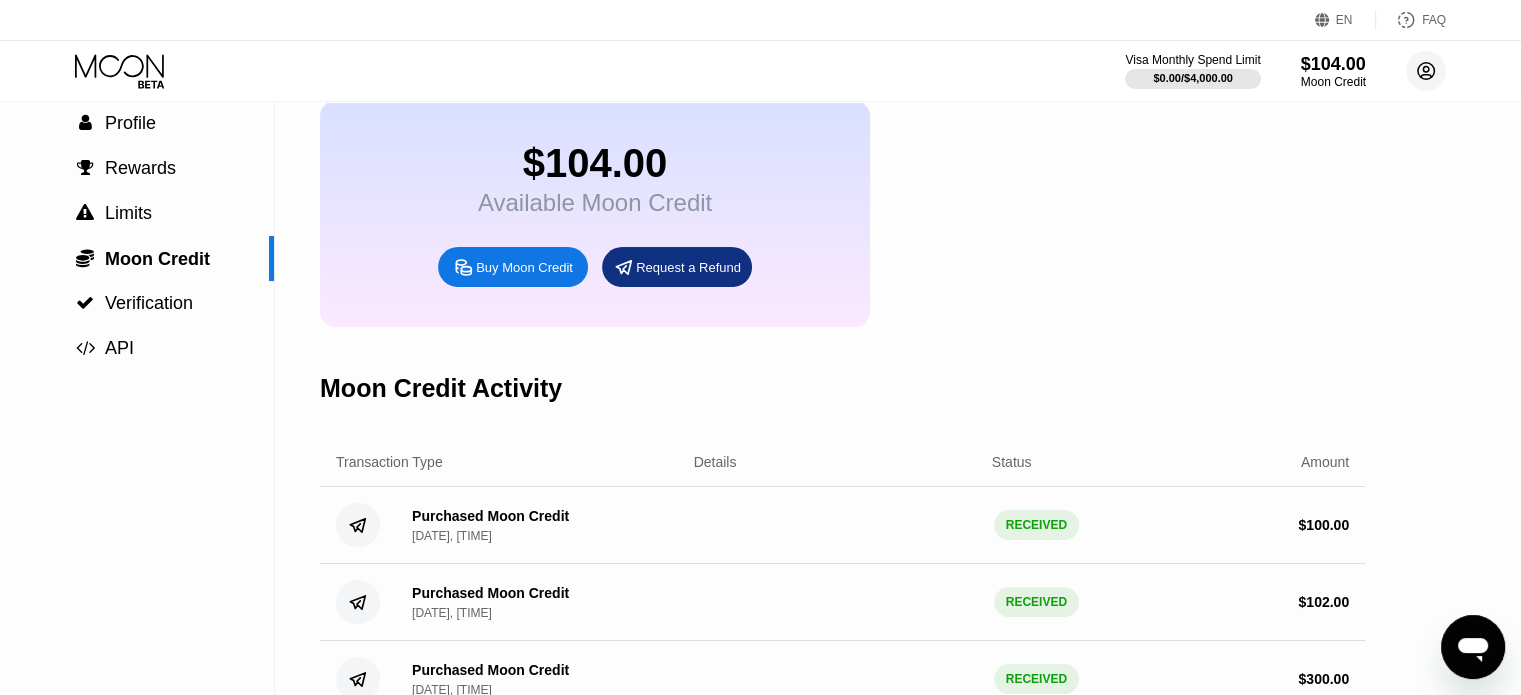 click 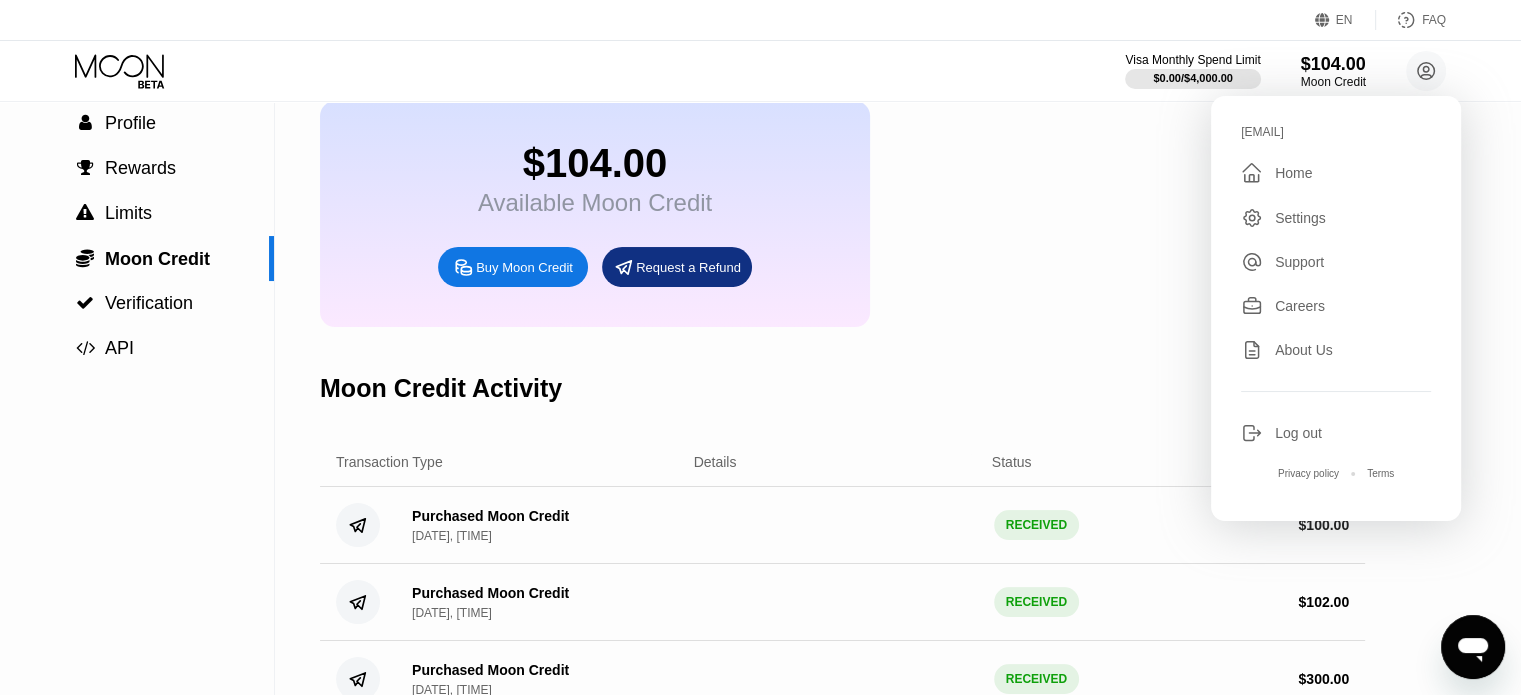 click 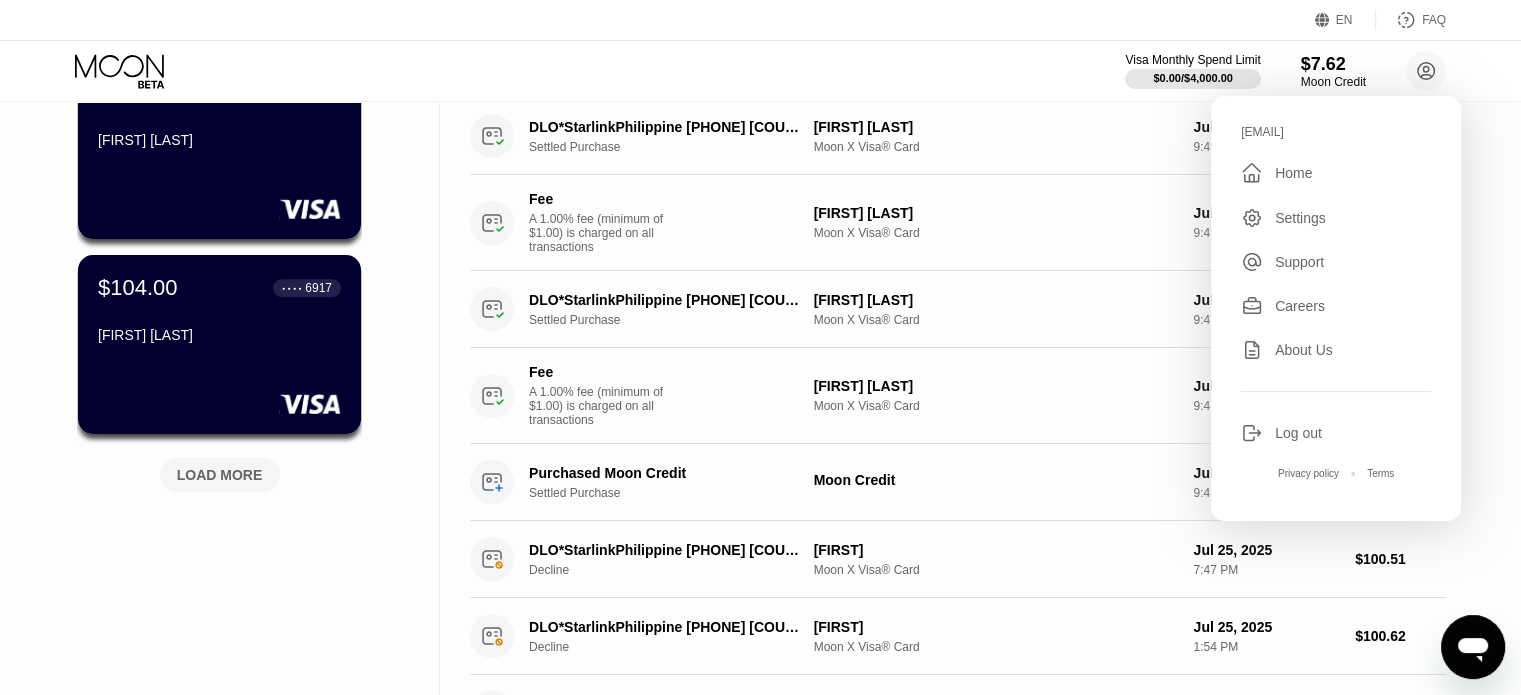 scroll, scrollTop: 800, scrollLeft: 0, axis: vertical 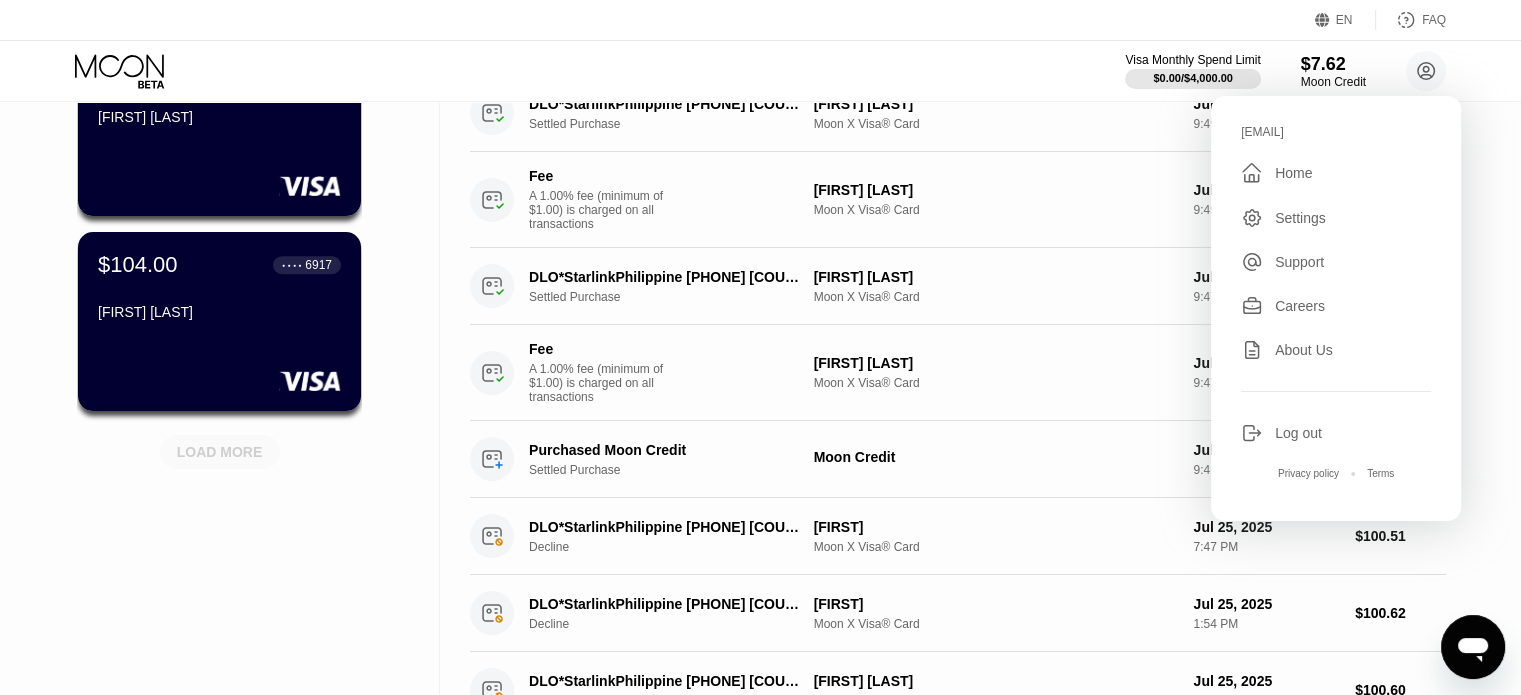 click on "LOAD MORE" at bounding box center [220, 452] 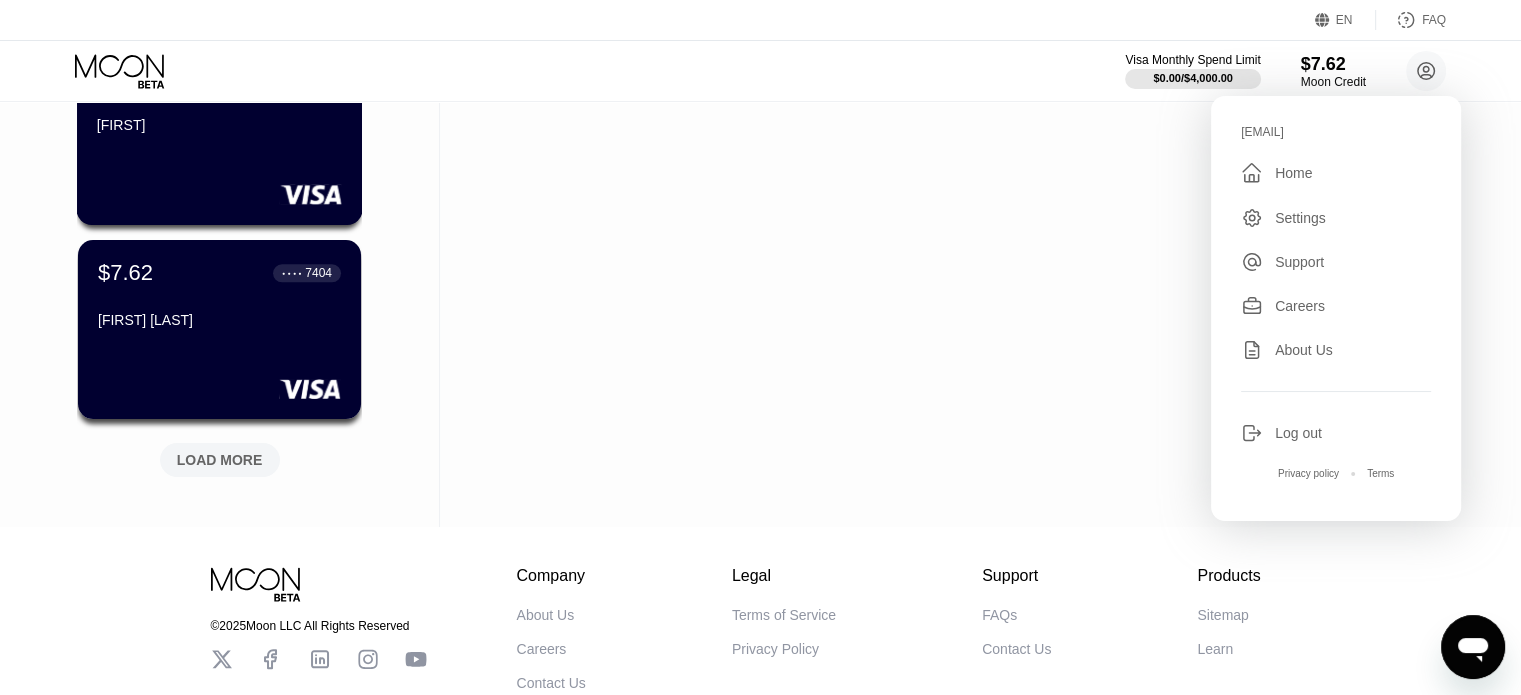 scroll, scrollTop: 1800, scrollLeft: 0, axis: vertical 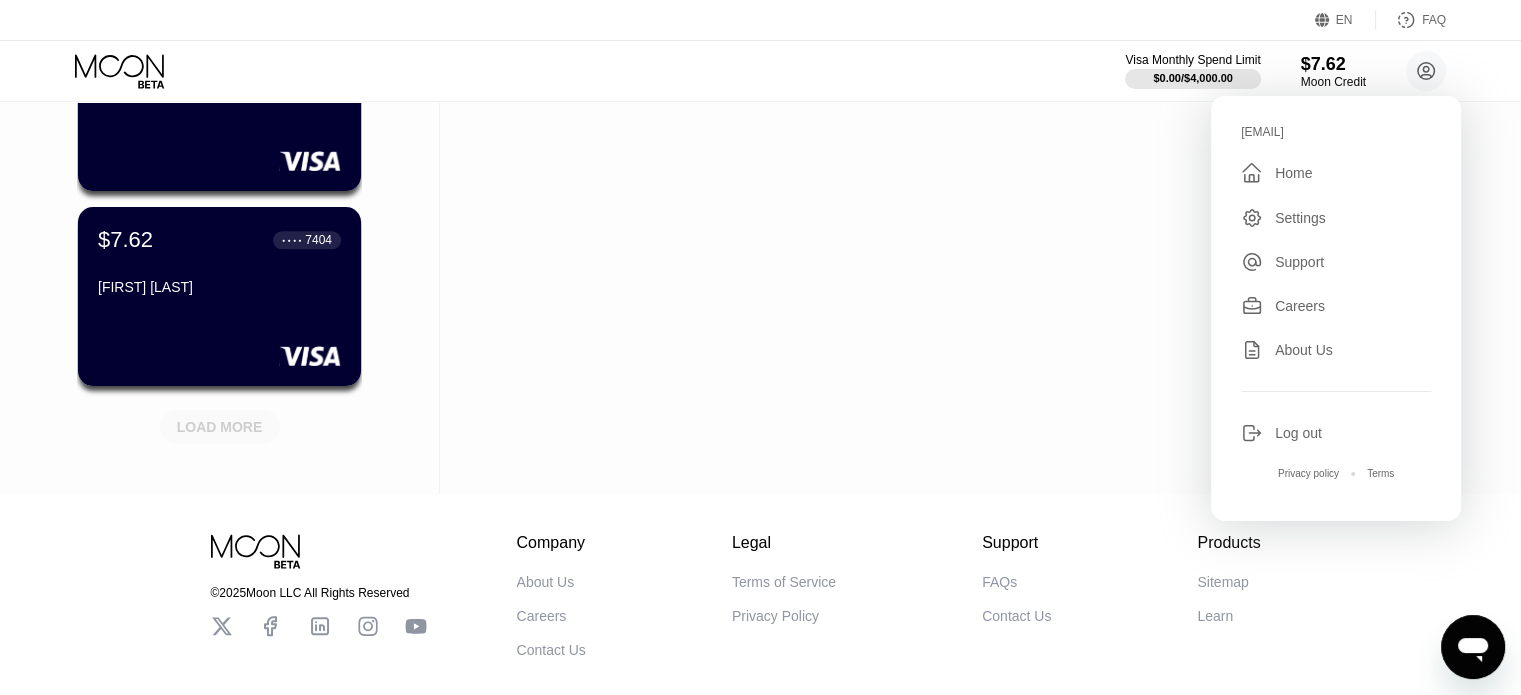 click on "LOAD MORE" at bounding box center [220, 427] 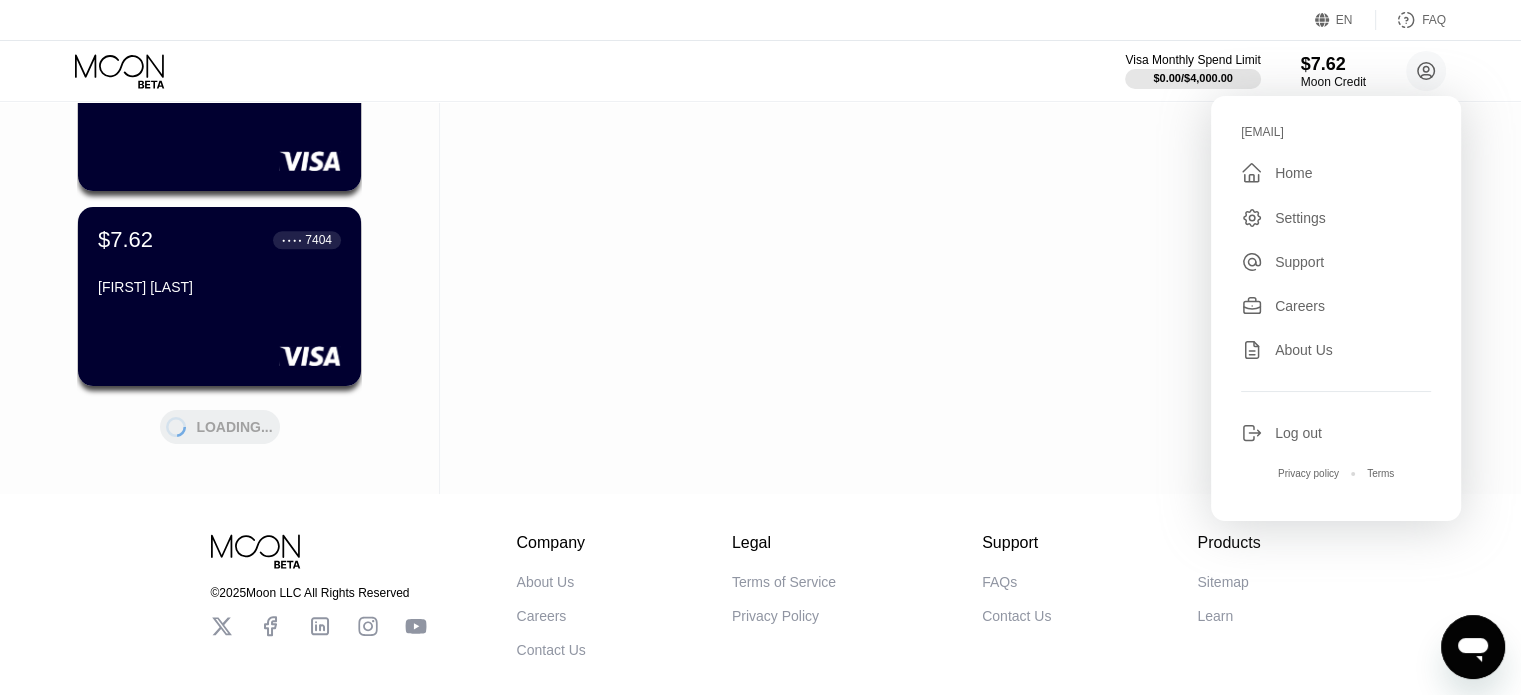 click on "Cards    New Card Active $104.00 ● ● ● ● 5707 Keven Reynolds $104.00 ● ● ● ● 1483 Nikki Lorenzo $104.00 ● ● ● ● 2815 Wina Asbon $104.00 ● ● ● ● 4005 Arie Scom $104.00 ● ● ● ● 6917 Marlon Loisaga $7.62 ● ● ● ● 8660 Maci $7.62 ● ● ● ● 9525 Melany $7.62 ● ● ● ● 3095 Ethan Xacin $7.62 ● ● ● ● 7268 Emilio  $7.62 ● ● ● ● 7404 Marikit Reye LOADING..." at bounding box center (220, -602) 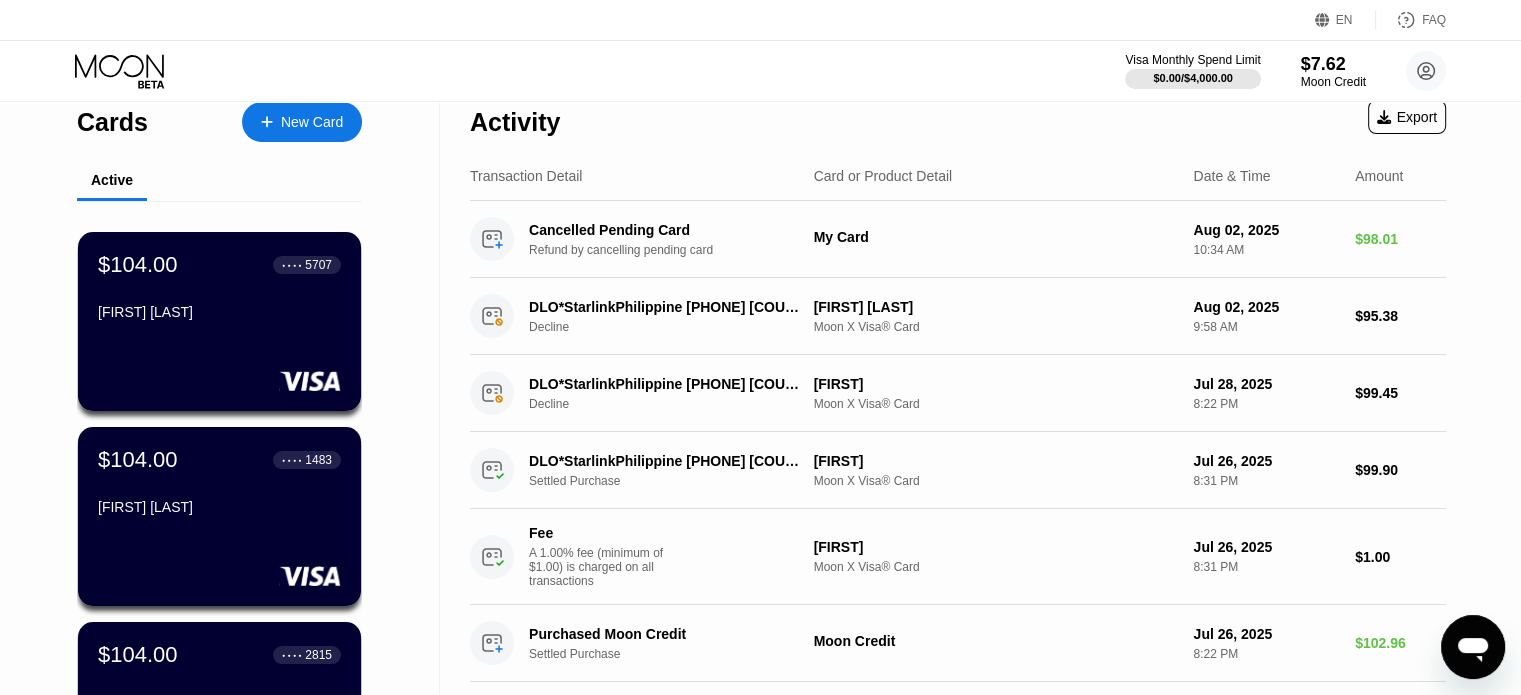 scroll, scrollTop: 0, scrollLeft: 0, axis: both 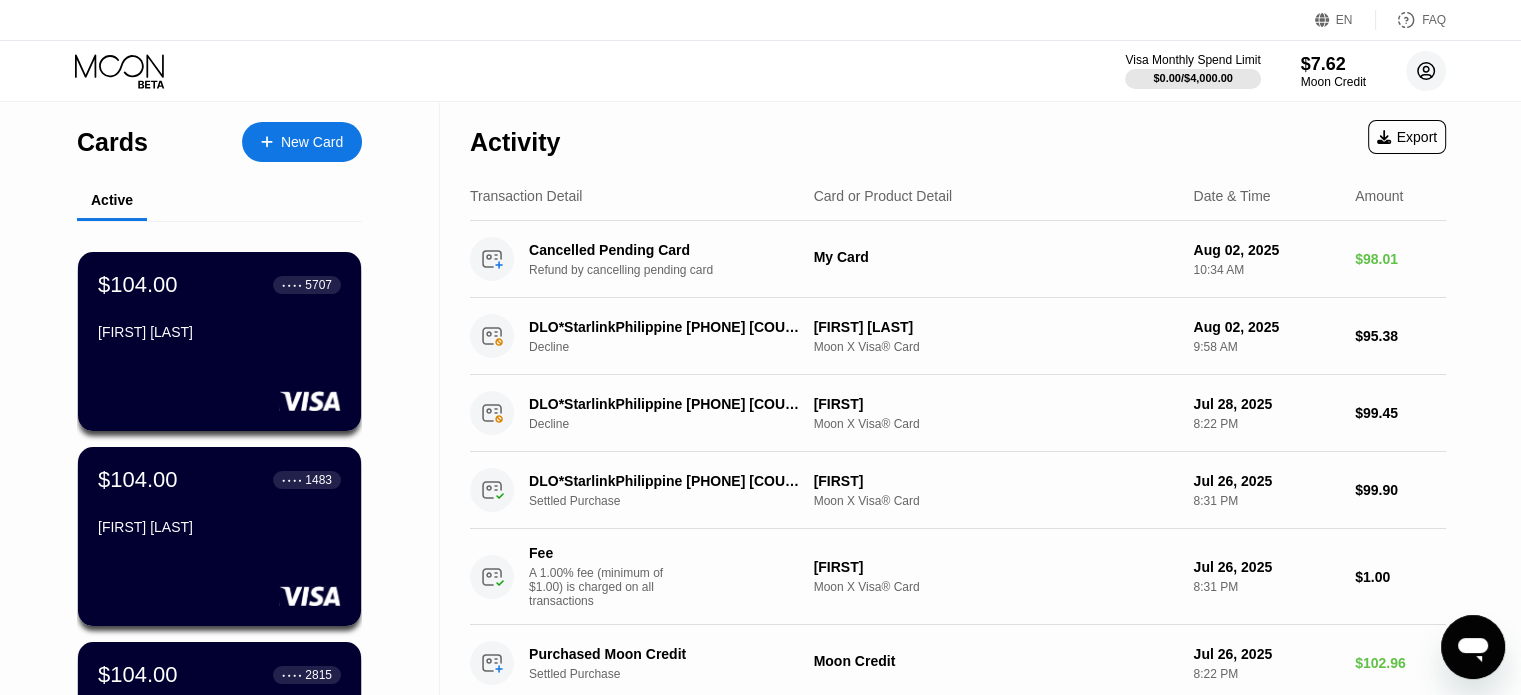 click 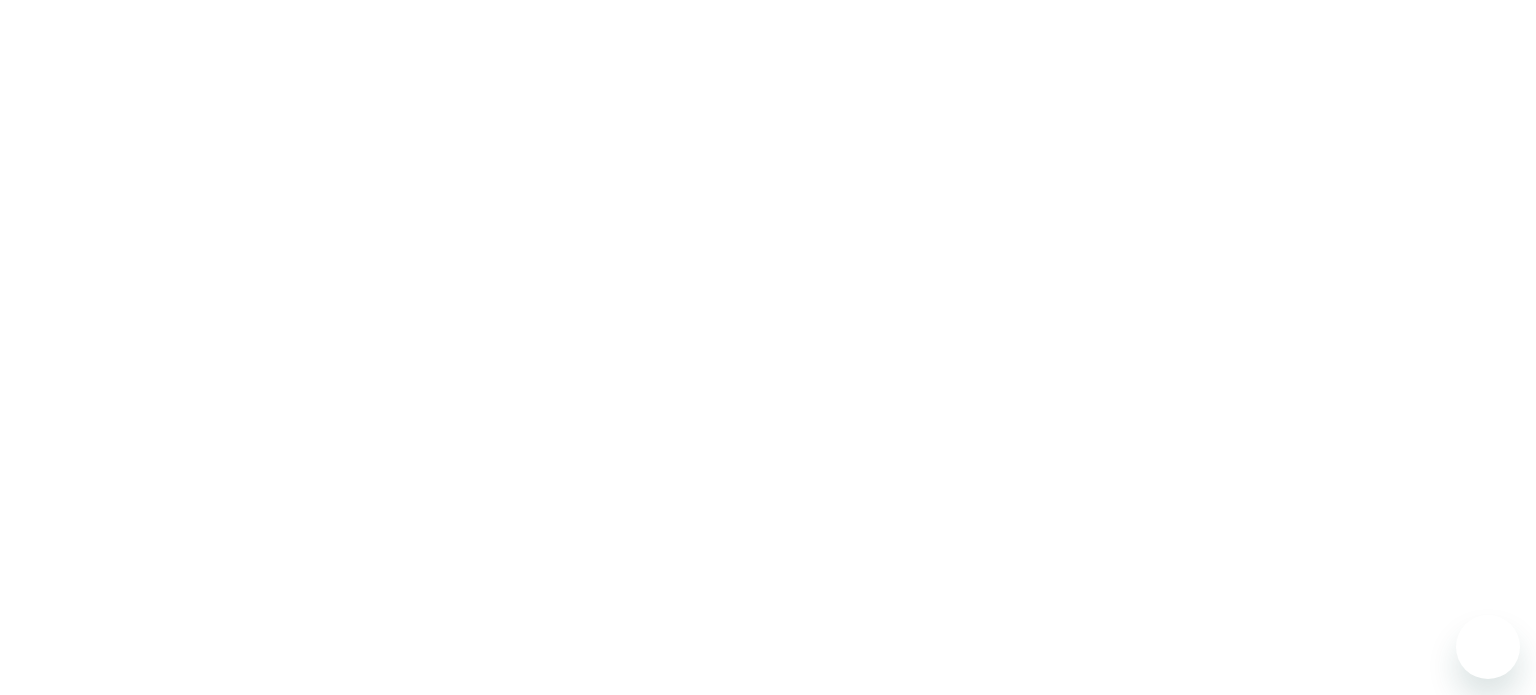 scroll, scrollTop: 0, scrollLeft: 0, axis: both 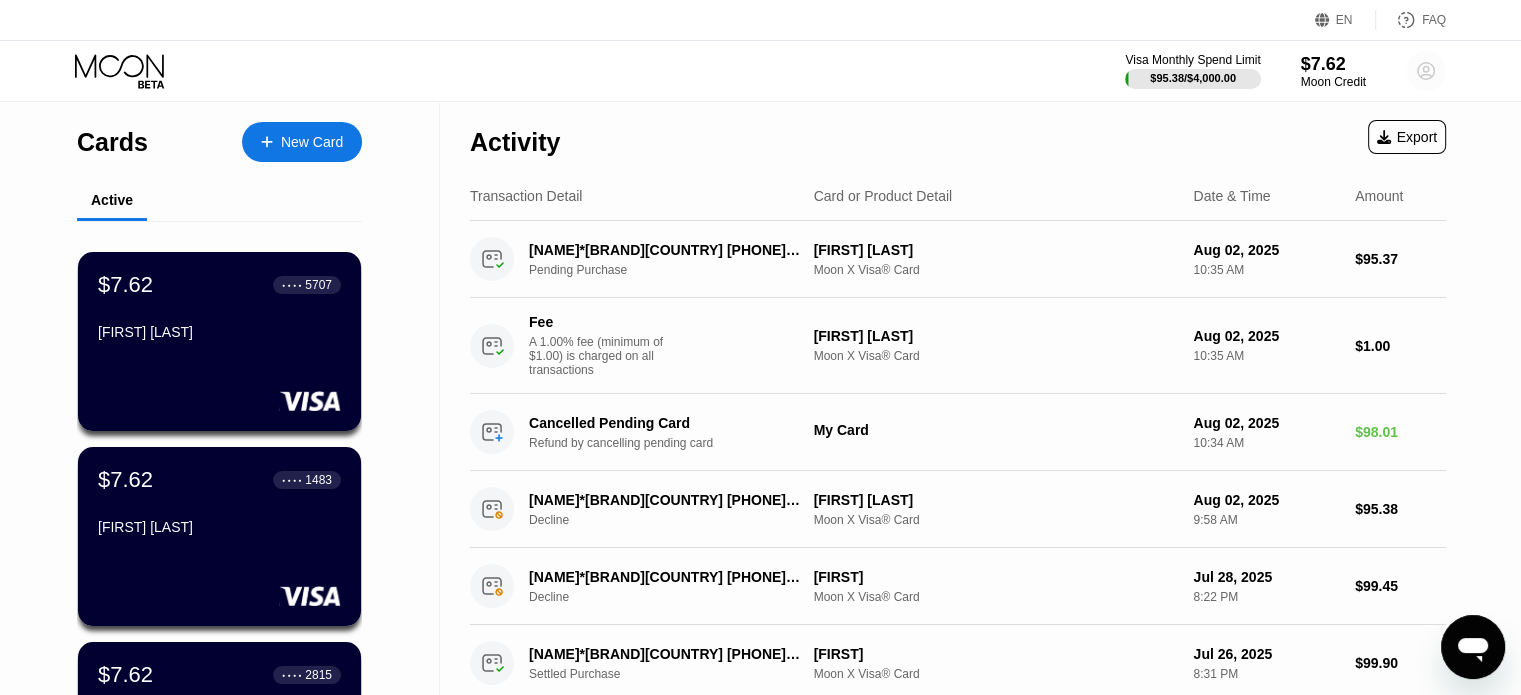 click 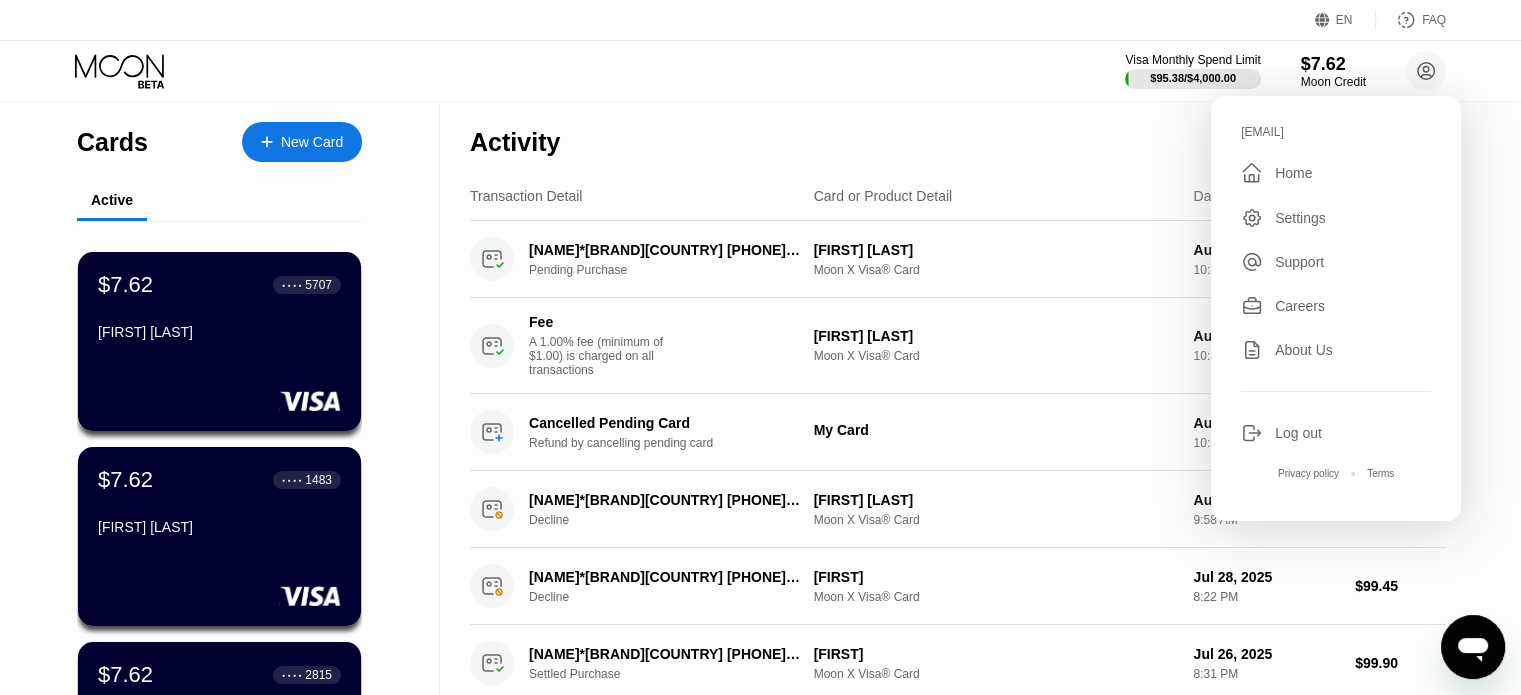 click on "Log out" at bounding box center [1298, 433] 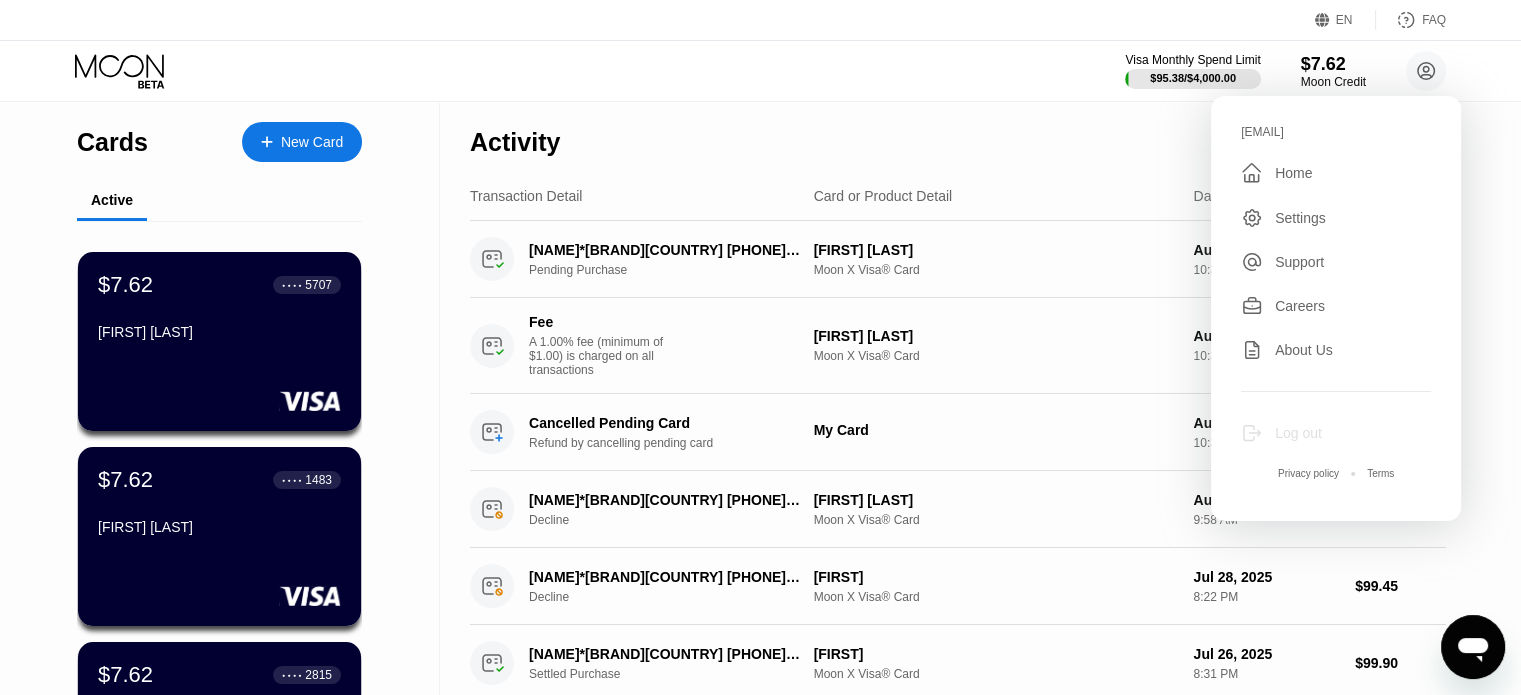 click 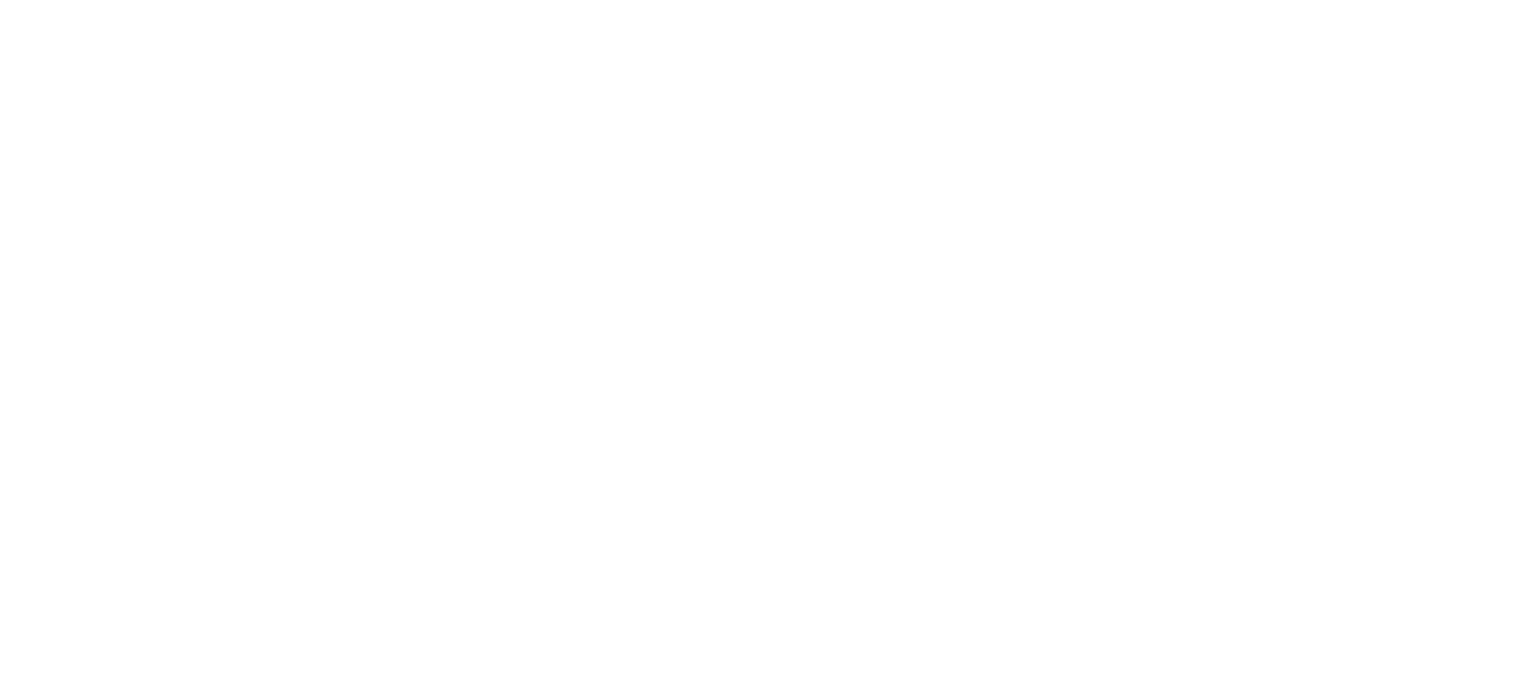 scroll, scrollTop: 0, scrollLeft: 0, axis: both 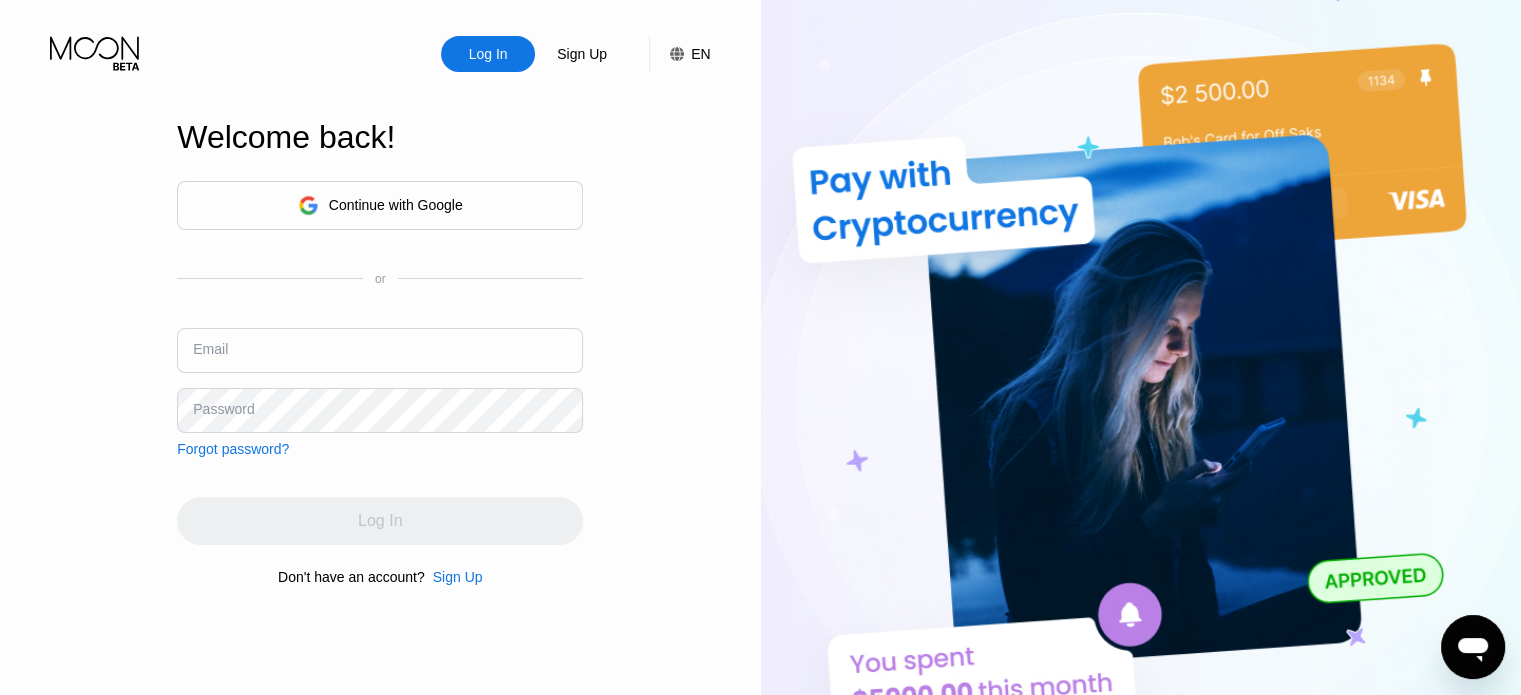 click at bounding box center [380, 350] 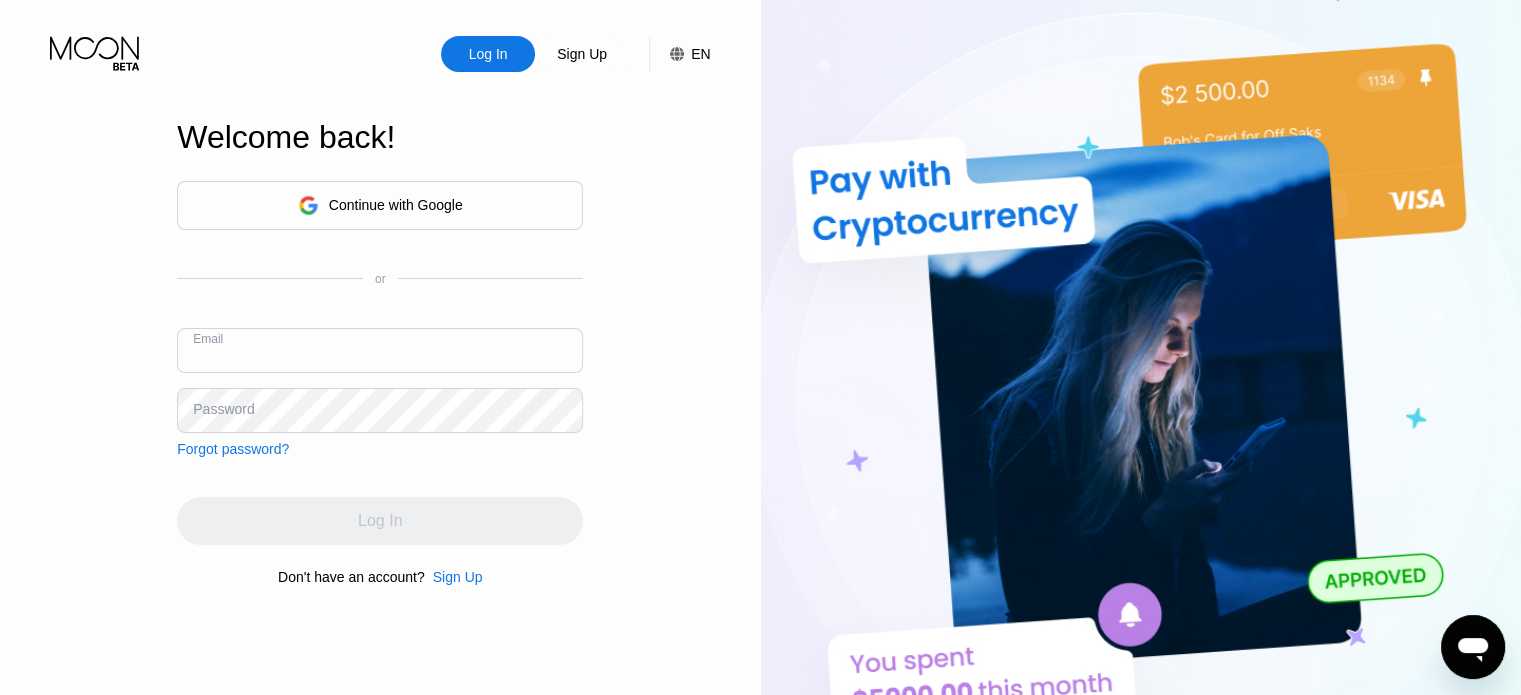 click at bounding box center [380, 350] 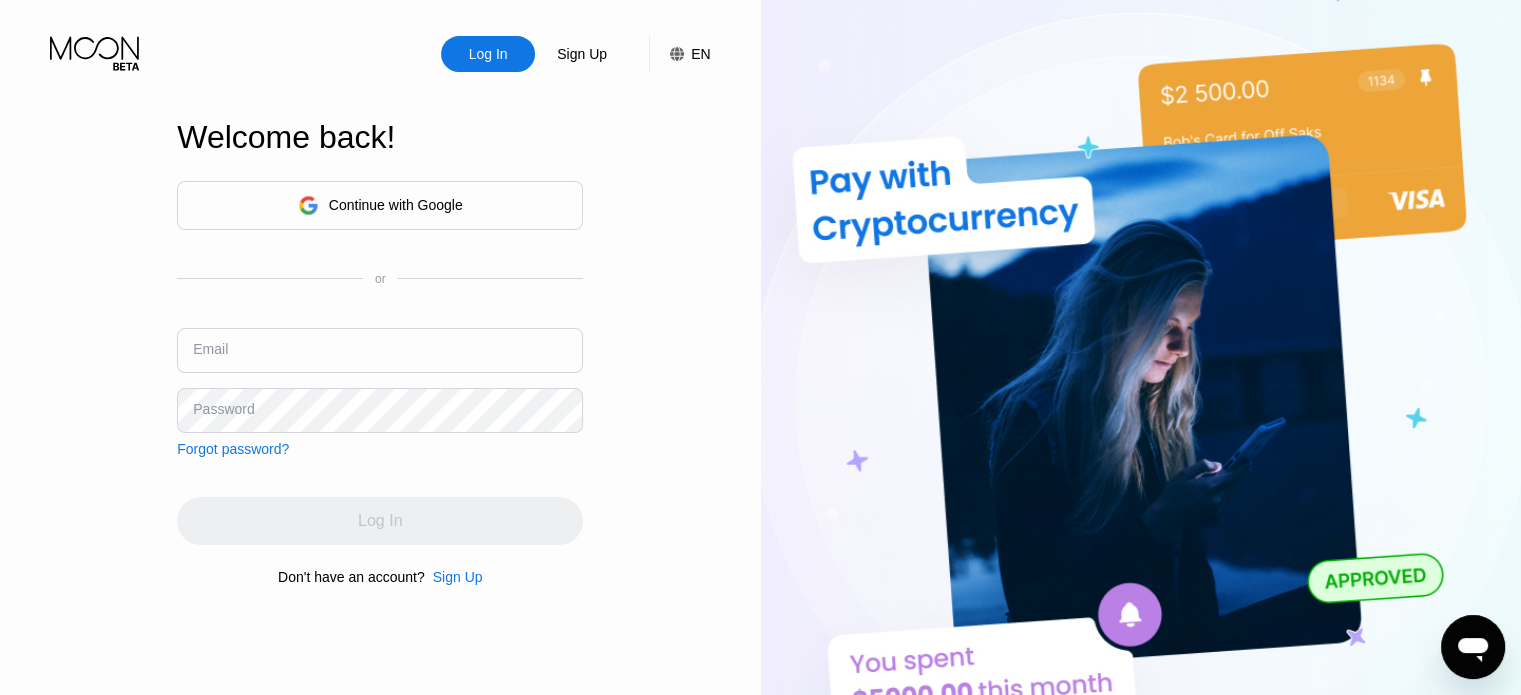 type on "[EMAIL]" 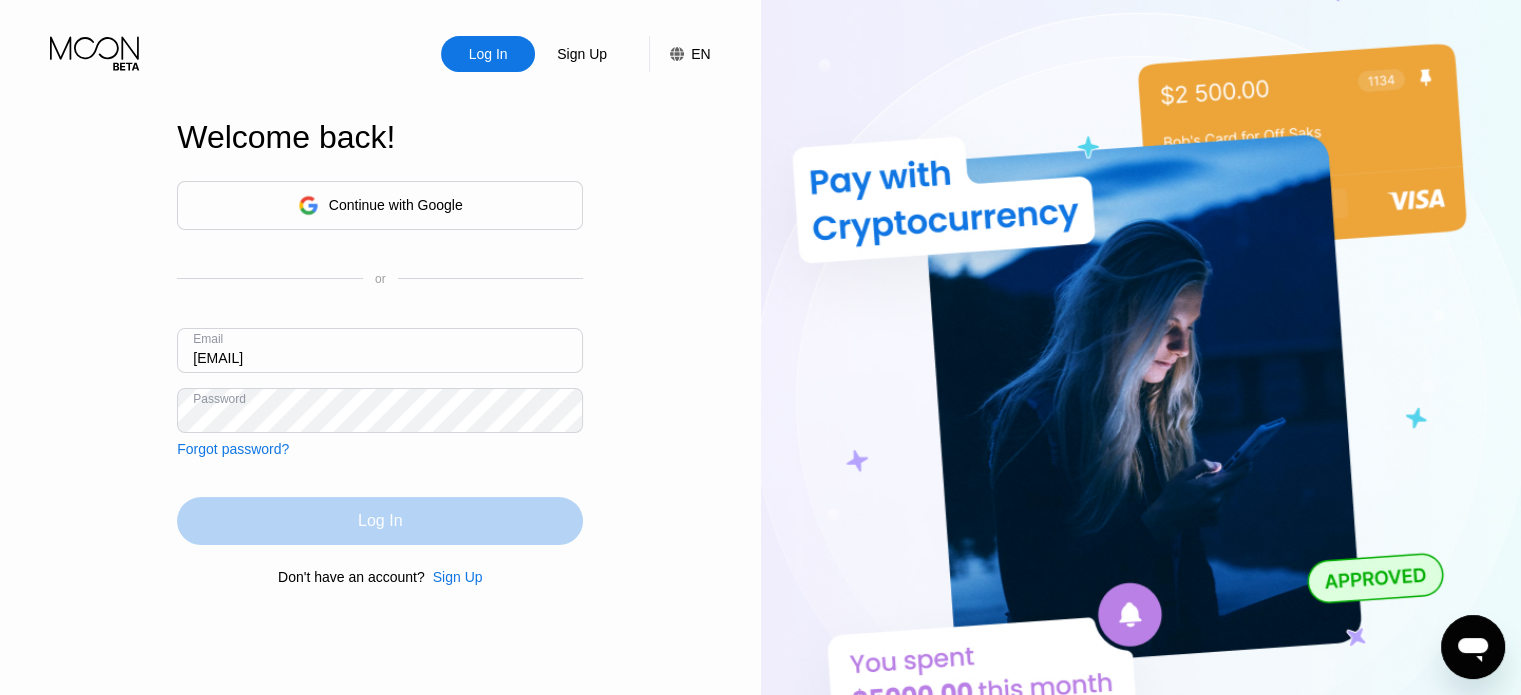click on "Log In" at bounding box center [380, 521] 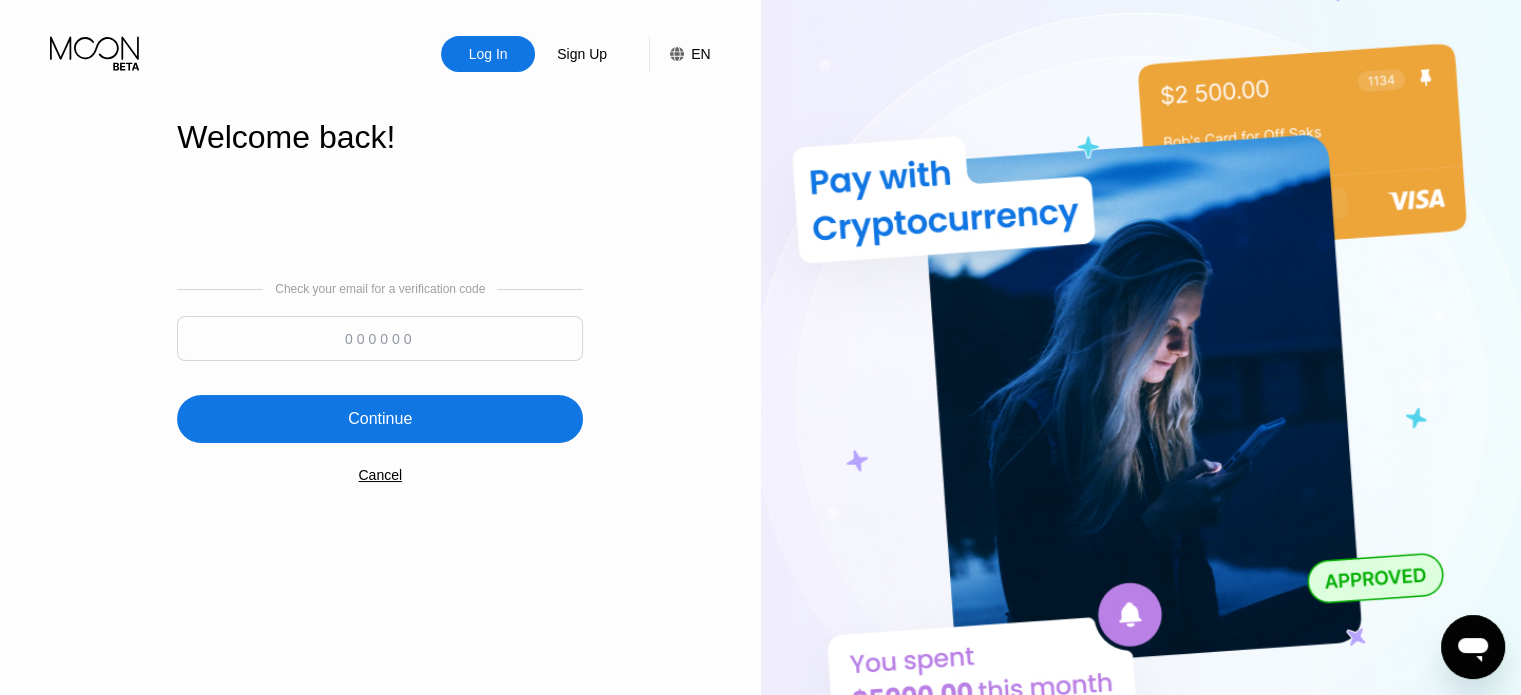 click at bounding box center (380, 338) 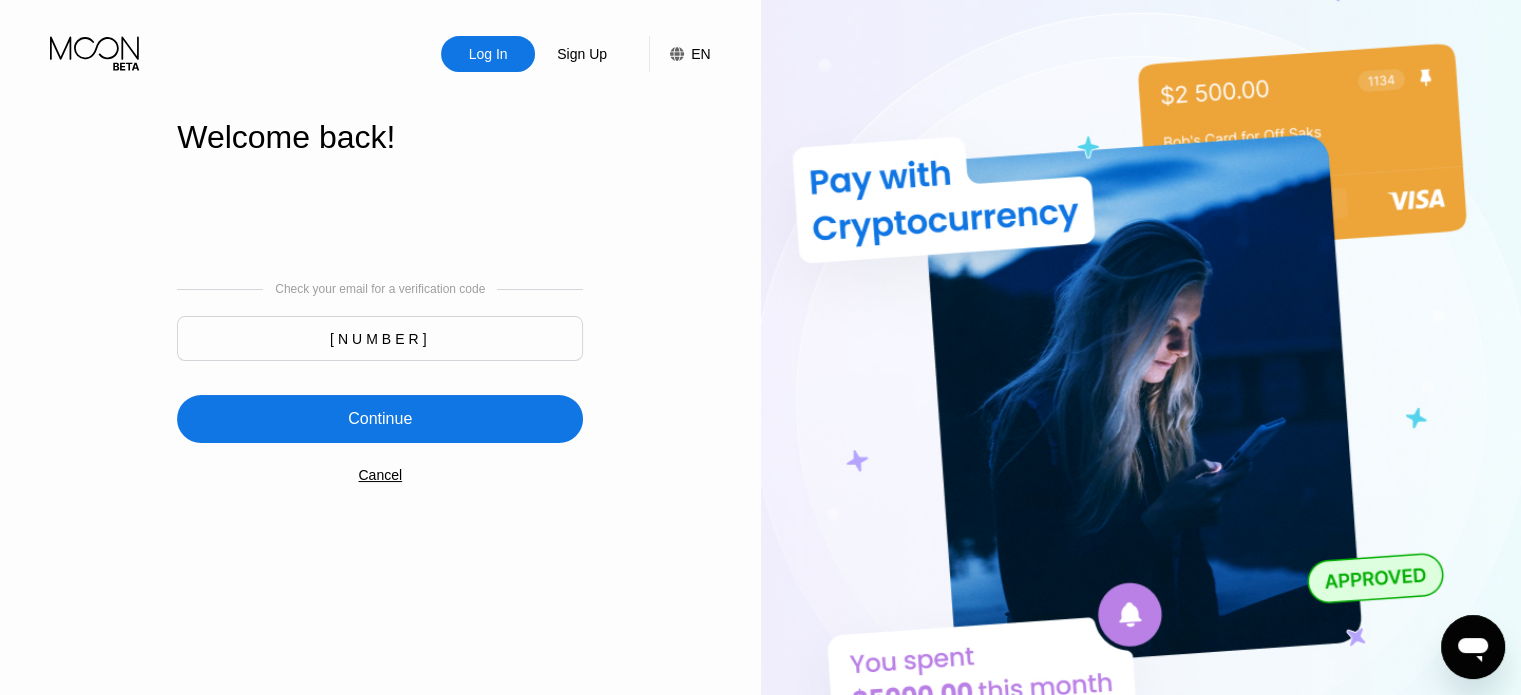type on "[NUMBER]" 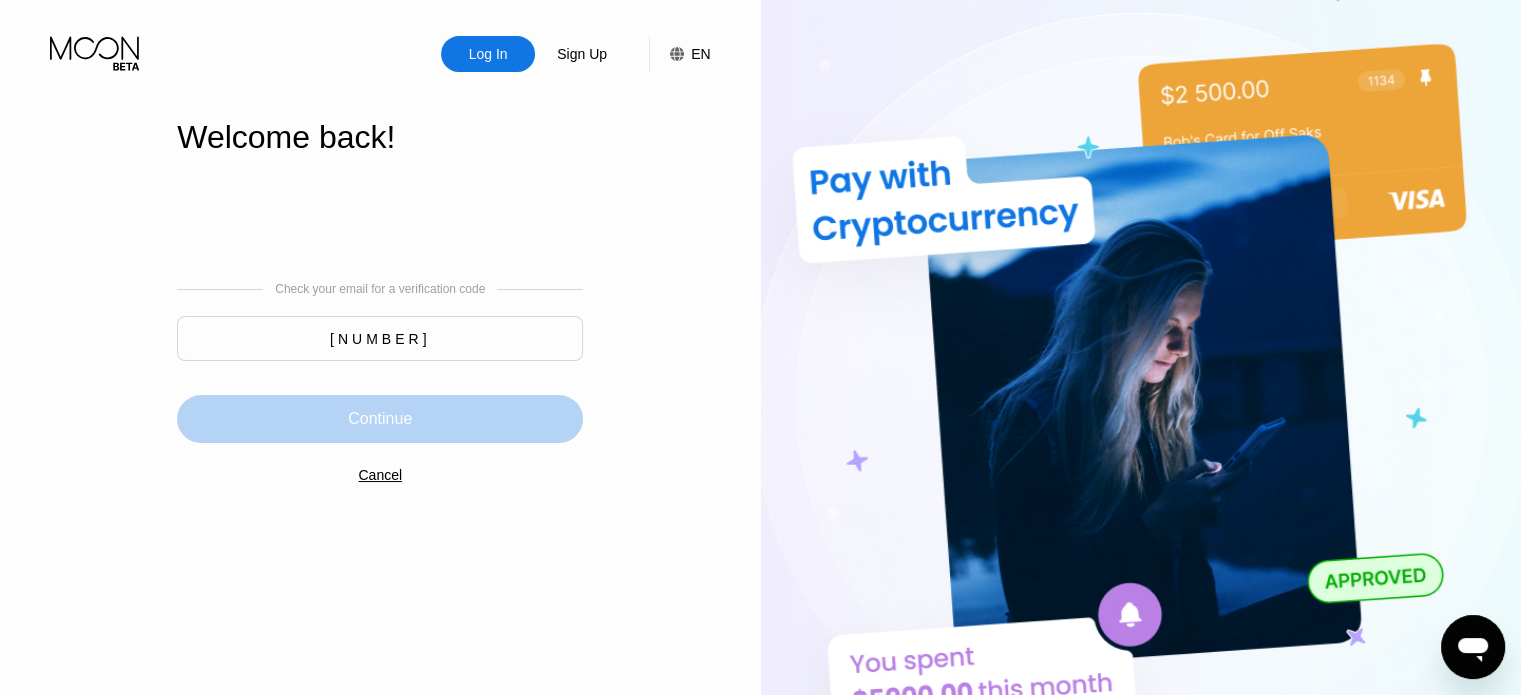click on "Continue" at bounding box center (380, 419) 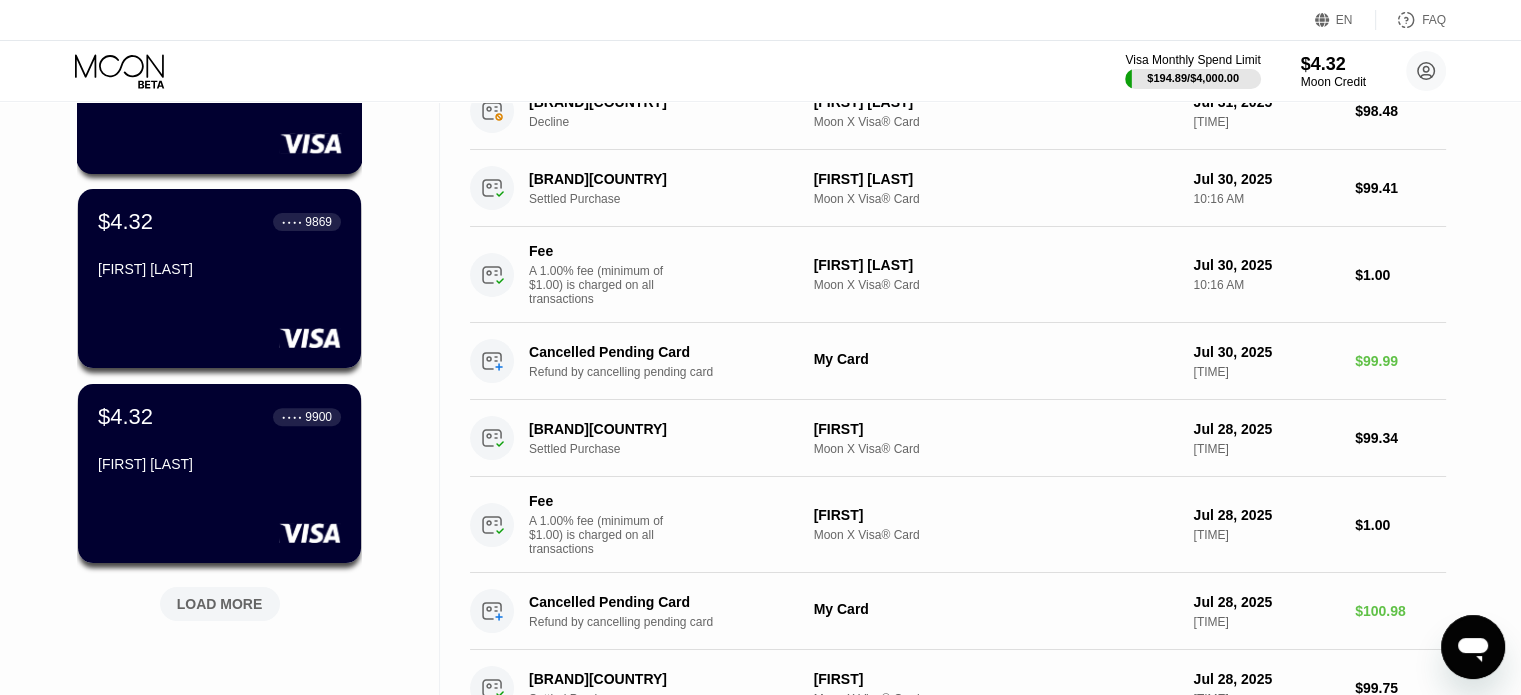 scroll, scrollTop: 700, scrollLeft: 0, axis: vertical 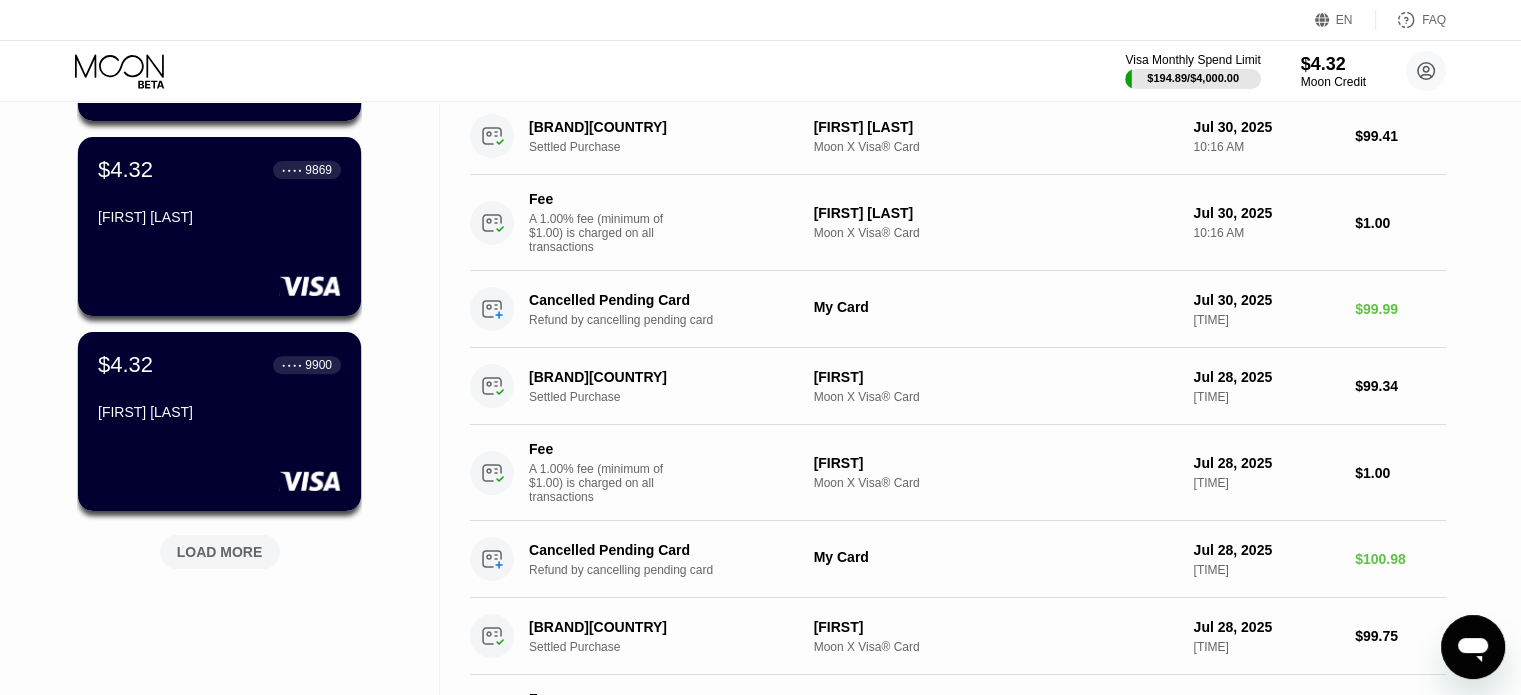 click on "LOAD MORE" at bounding box center (220, 552) 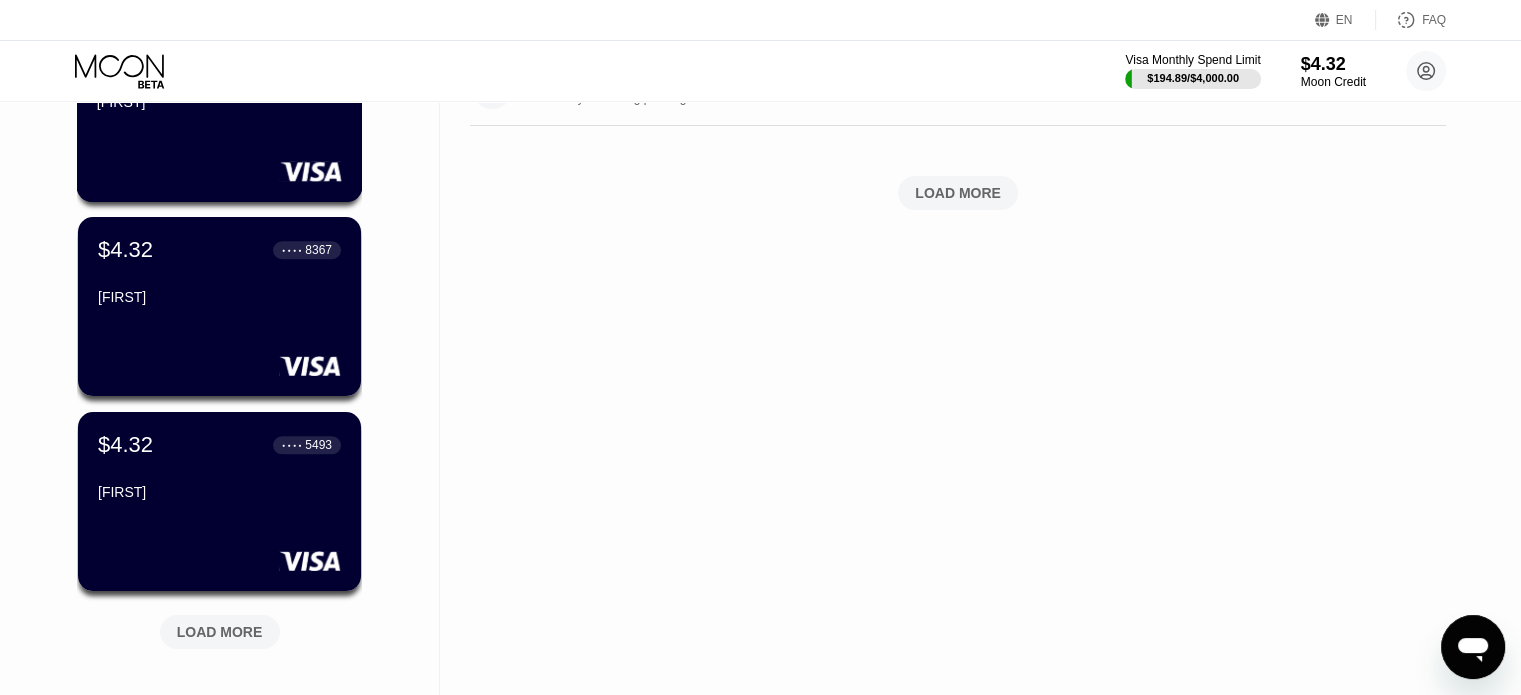 scroll, scrollTop: 1600, scrollLeft: 0, axis: vertical 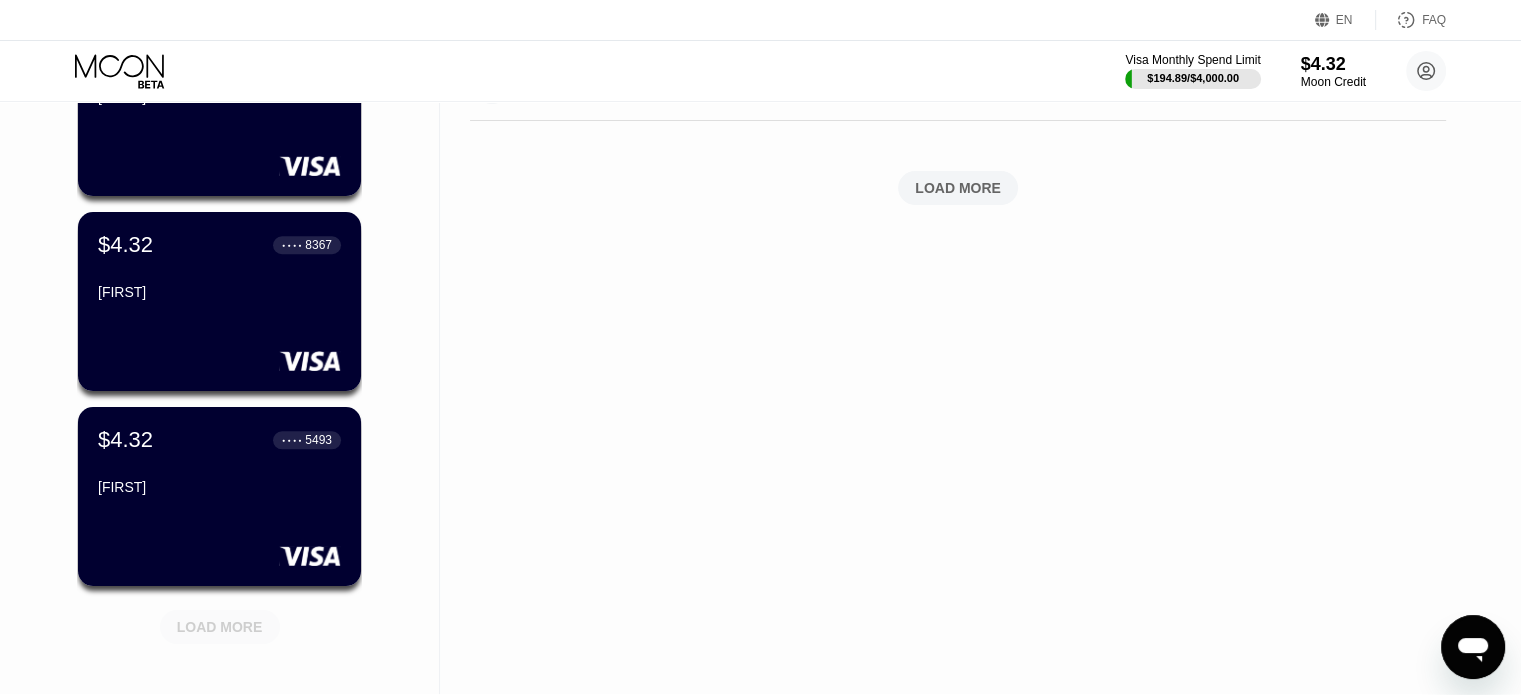 click on "LOAD MORE" at bounding box center (220, 627) 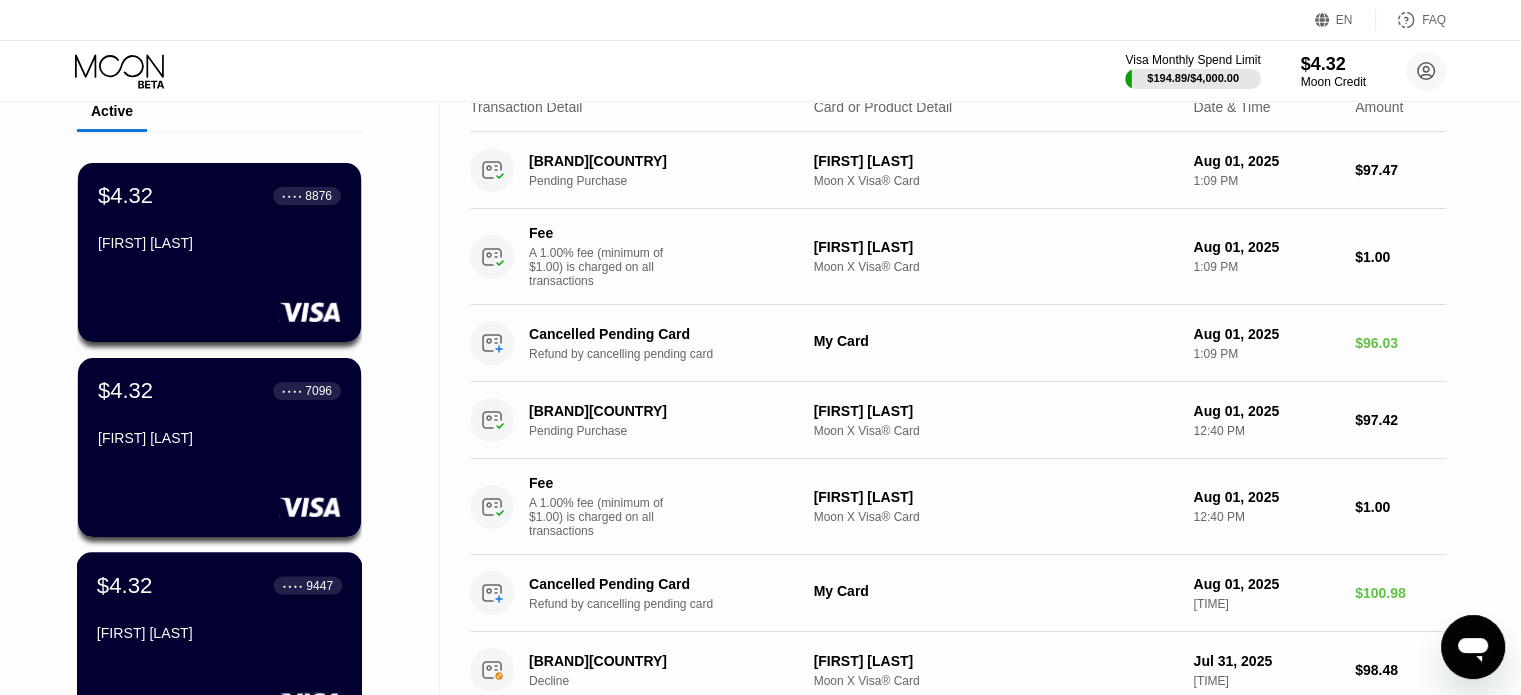 scroll, scrollTop: 0, scrollLeft: 0, axis: both 